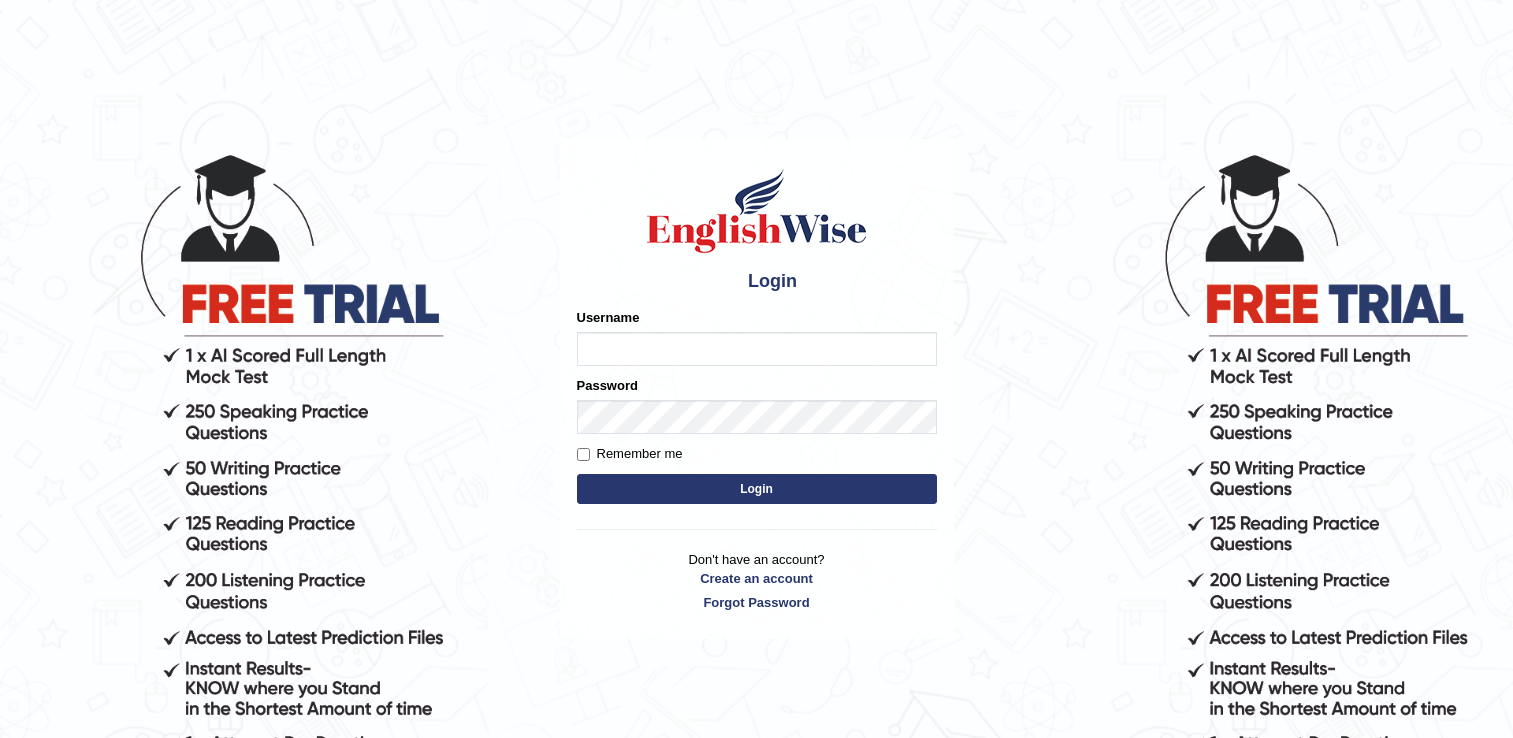 scroll, scrollTop: 0, scrollLeft: 0, axis: both 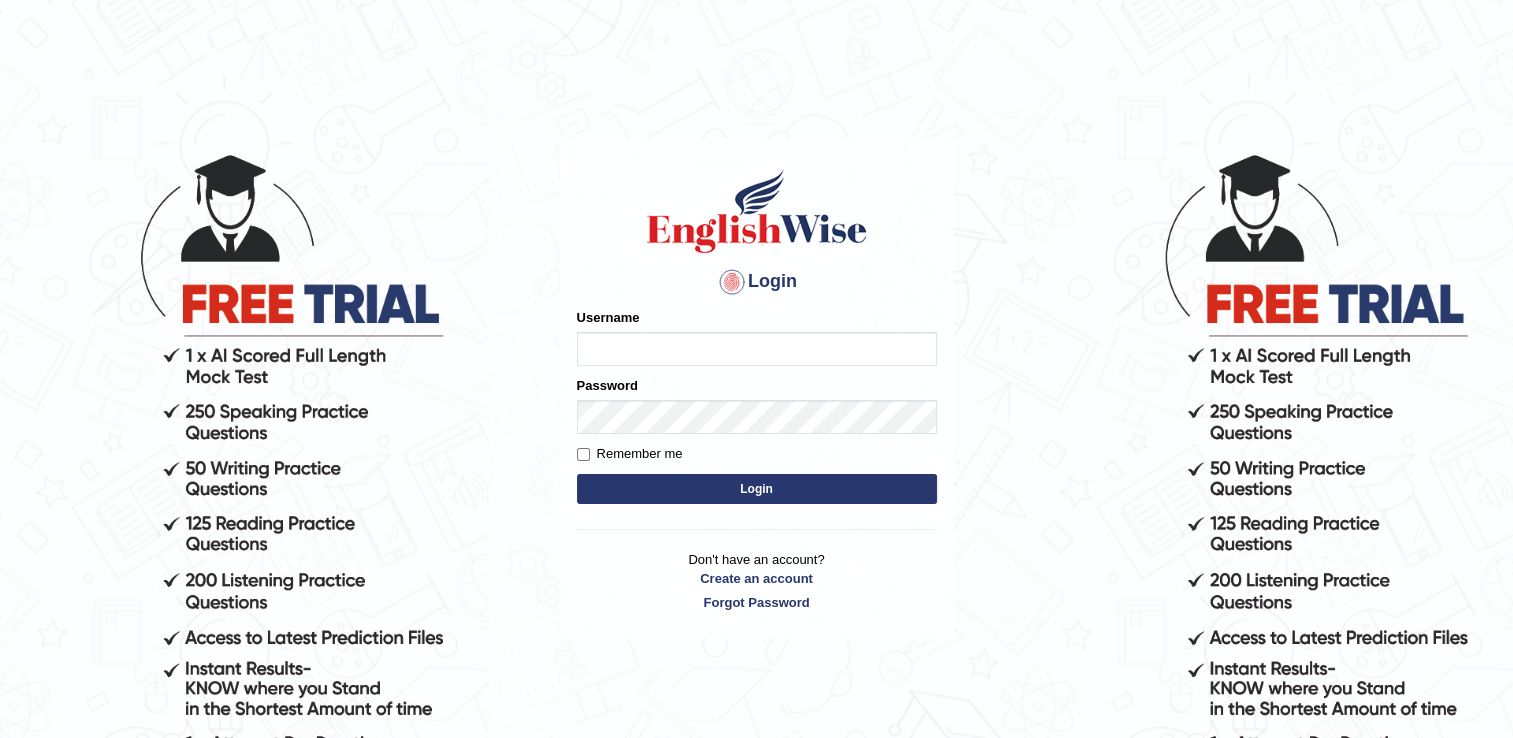 type on "naswar" 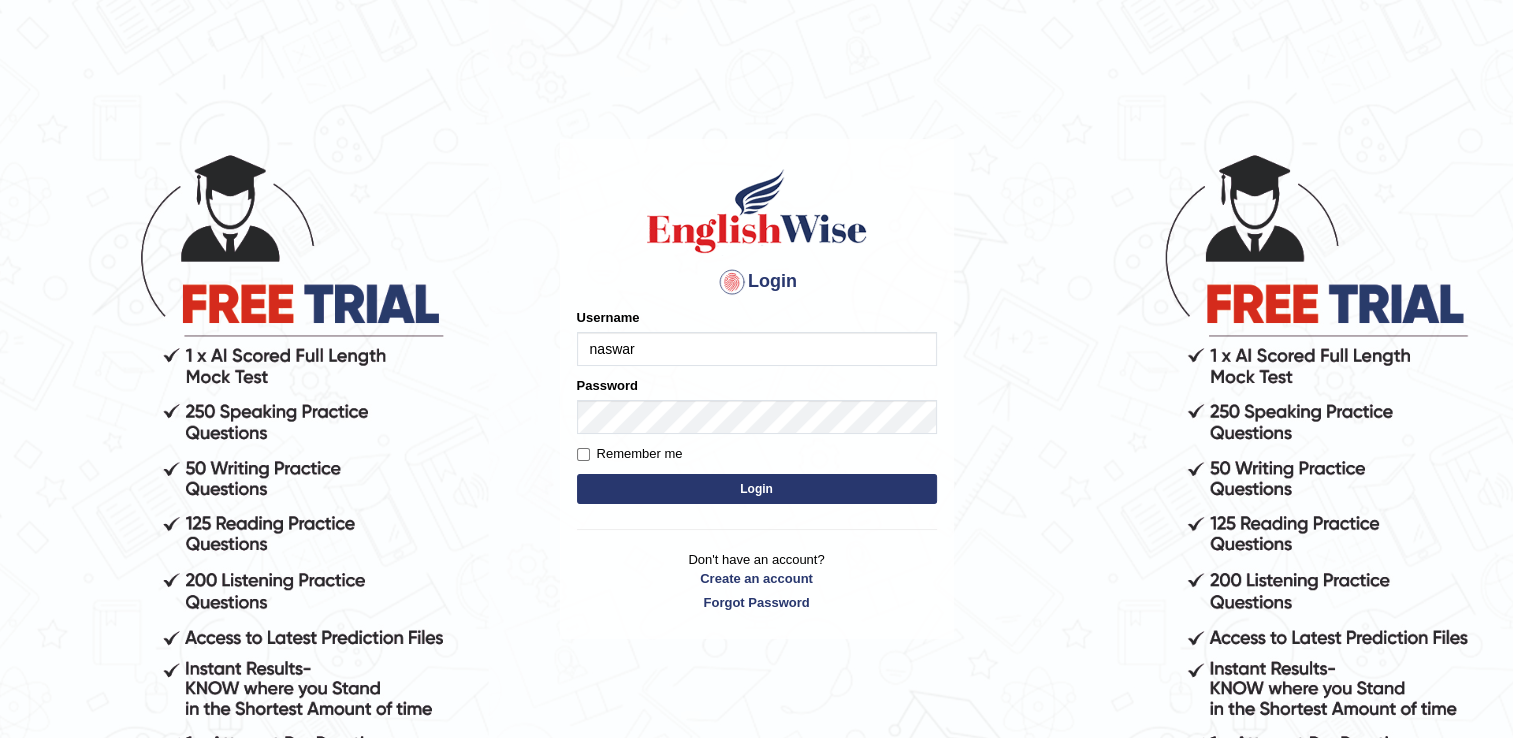 click on "Login" at bounding box center [757, 489] 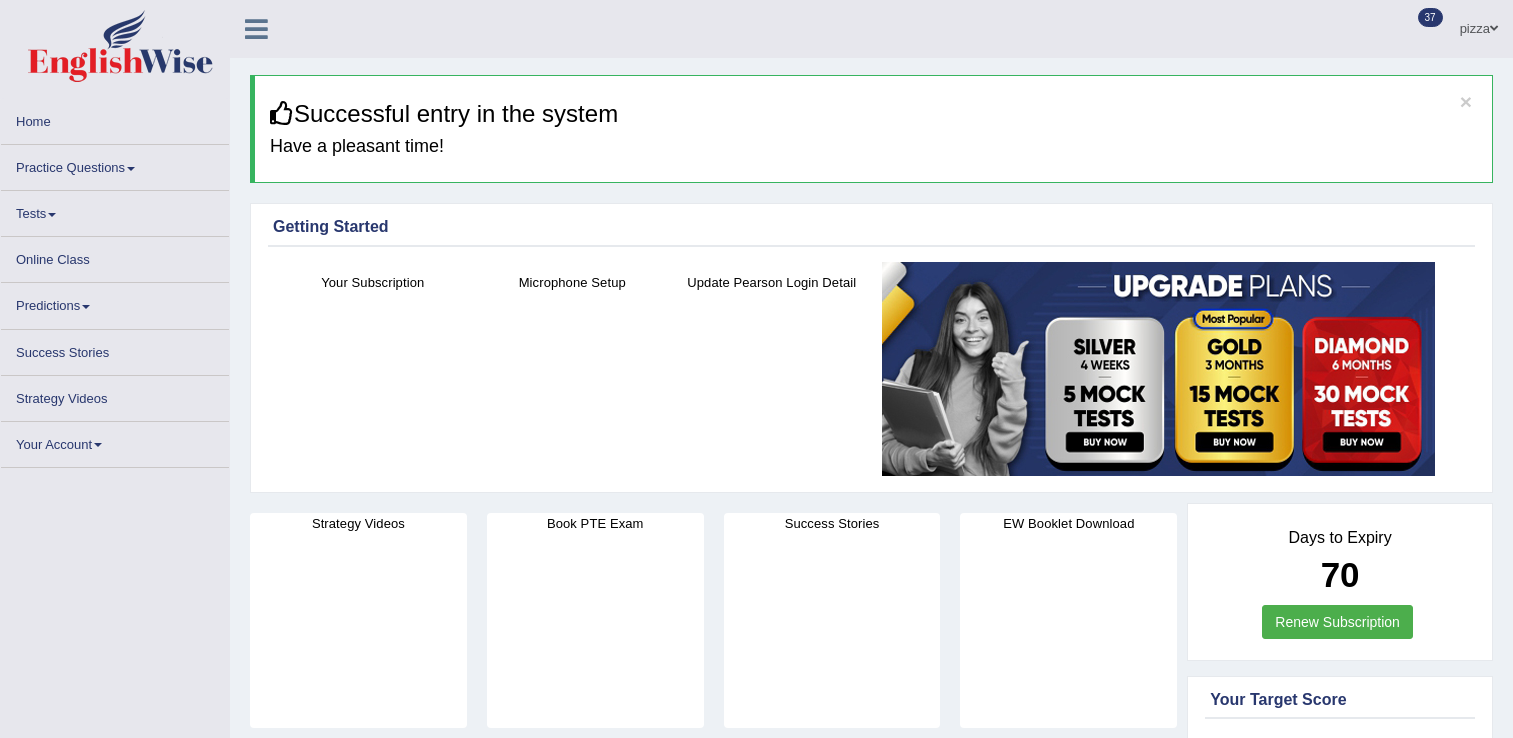 scroll, scrollTop: 0, scrollLeft: 0, axis: both 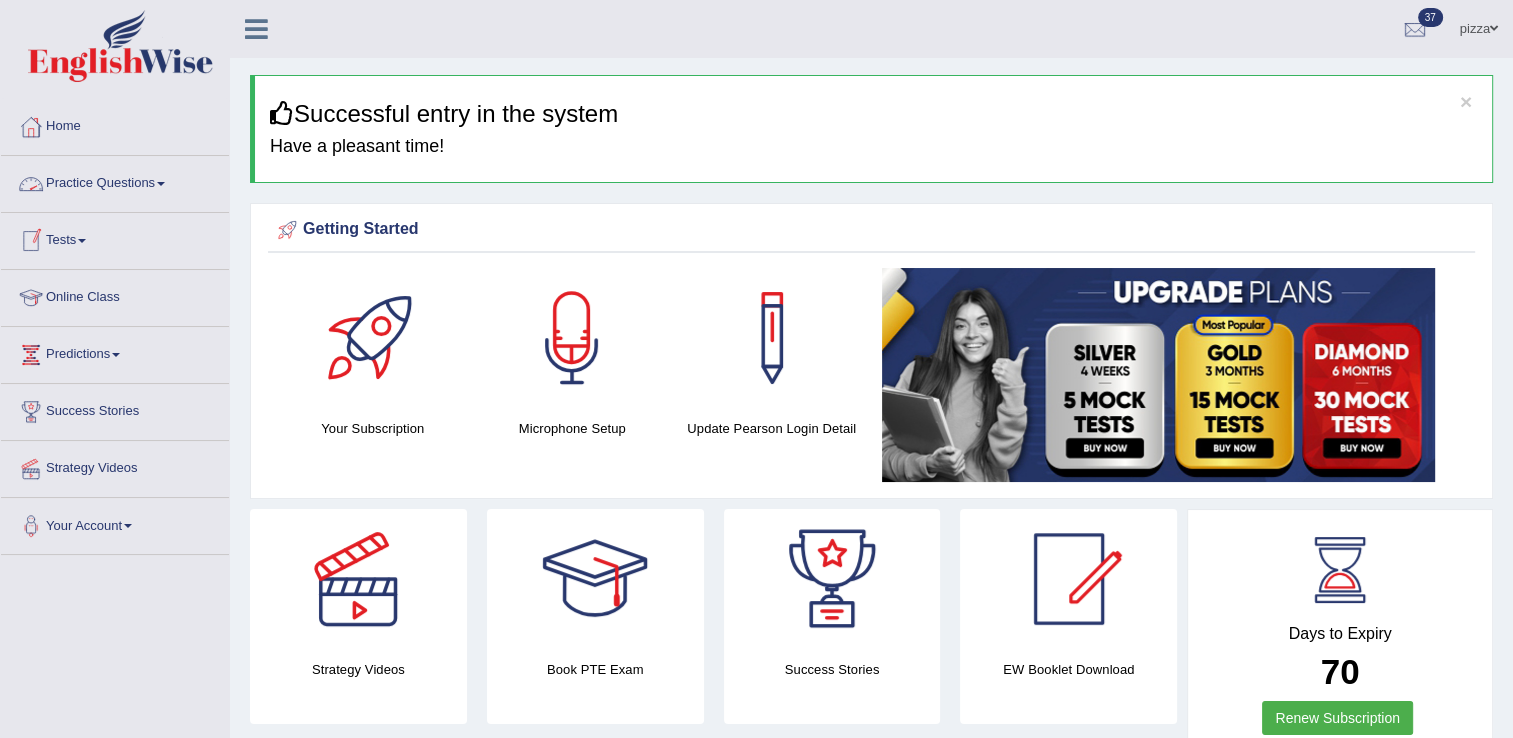 click on "Tests" at bounding box center [115, 238] 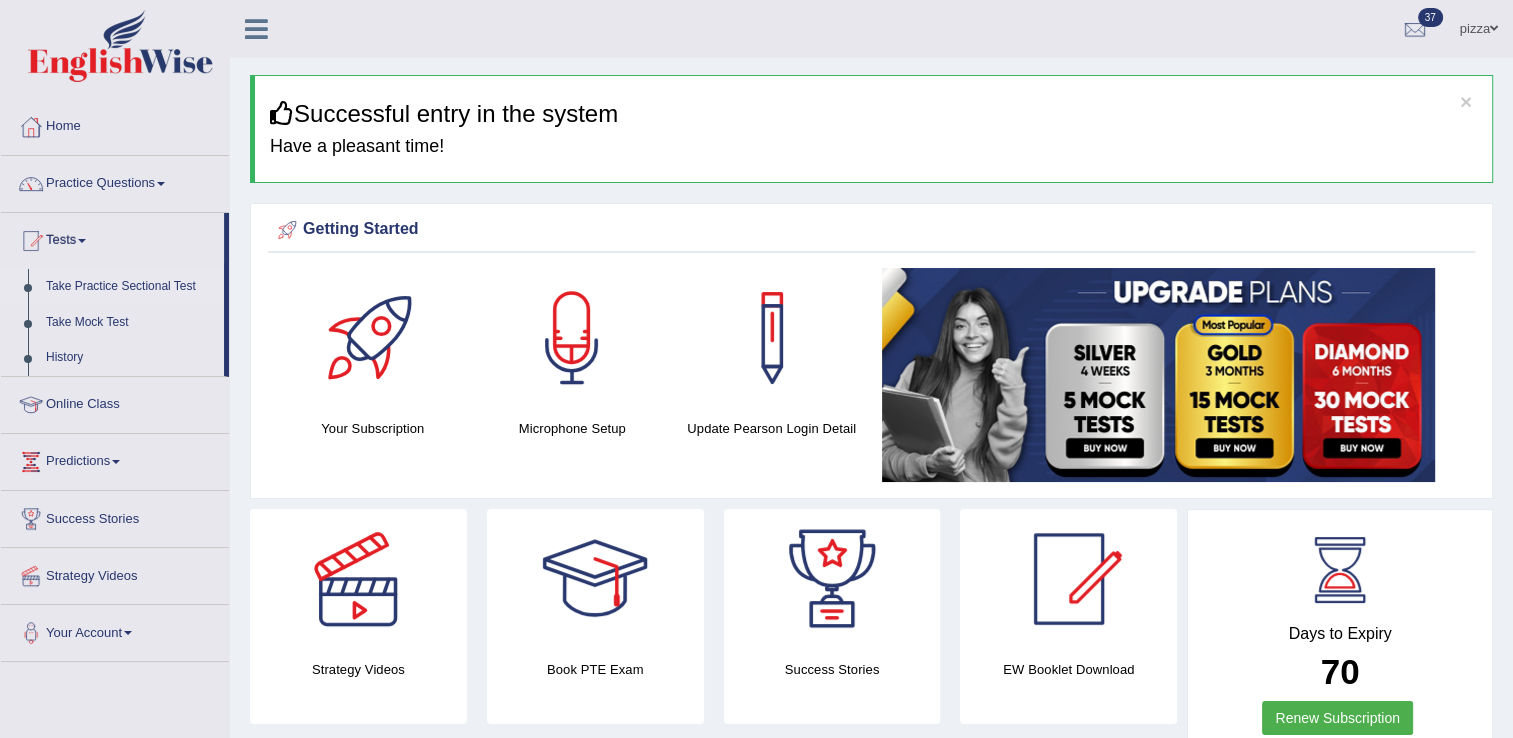 click on "Take Practice Sectional Test" at bounding box center [130, 287] 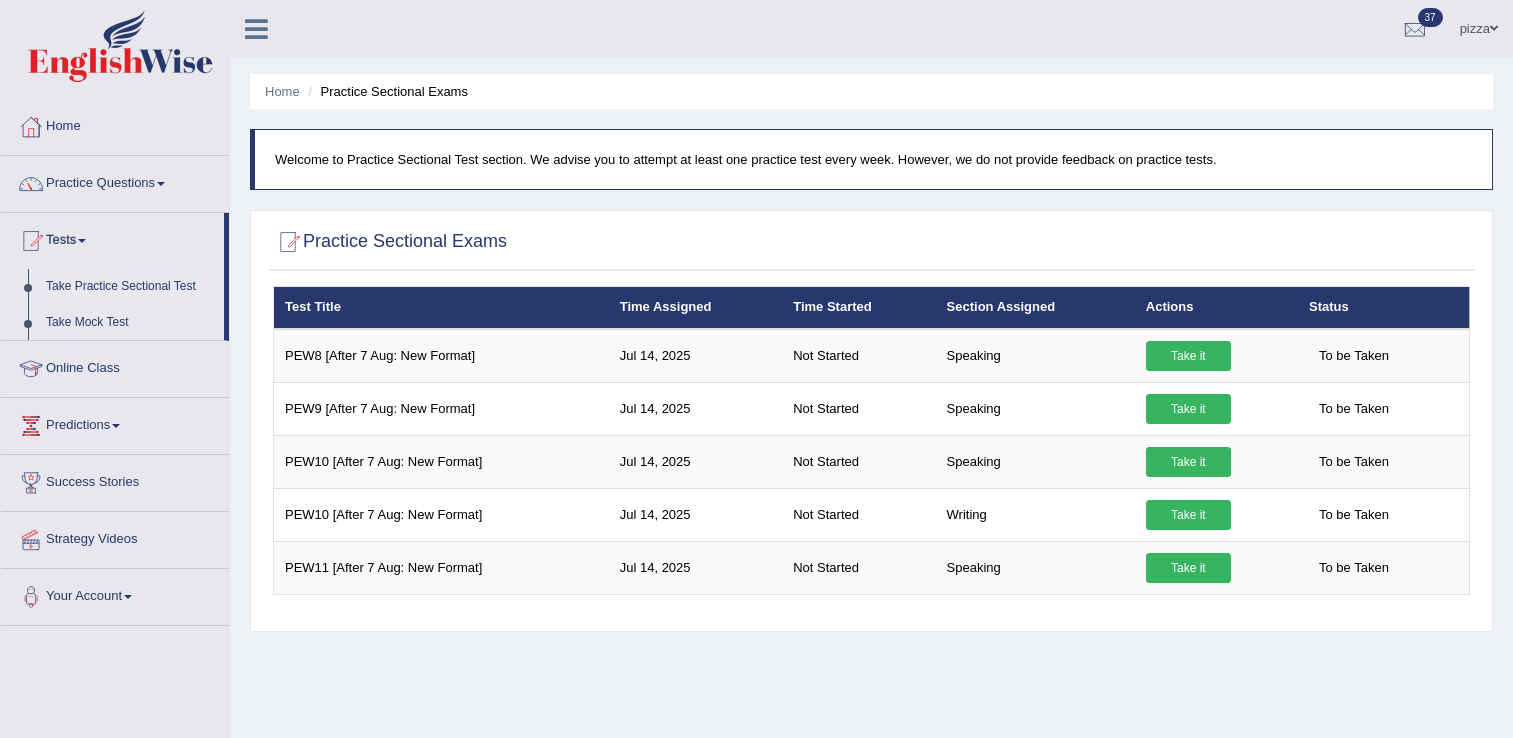 scroll, scrollTop: 0, scrollLeft: 0, axis: both 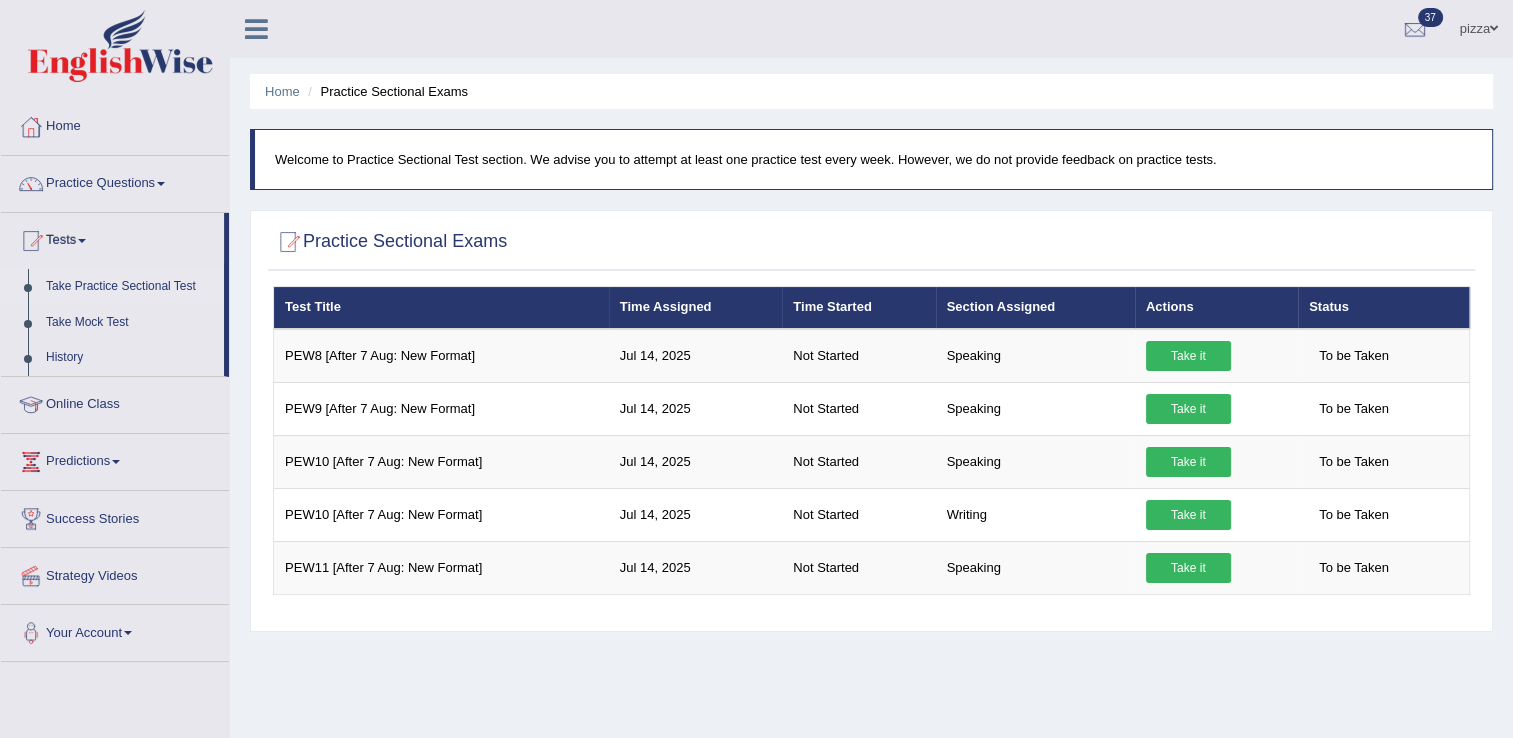 click on "Take Practice Sectional Test" at bounding box center [130, 287] 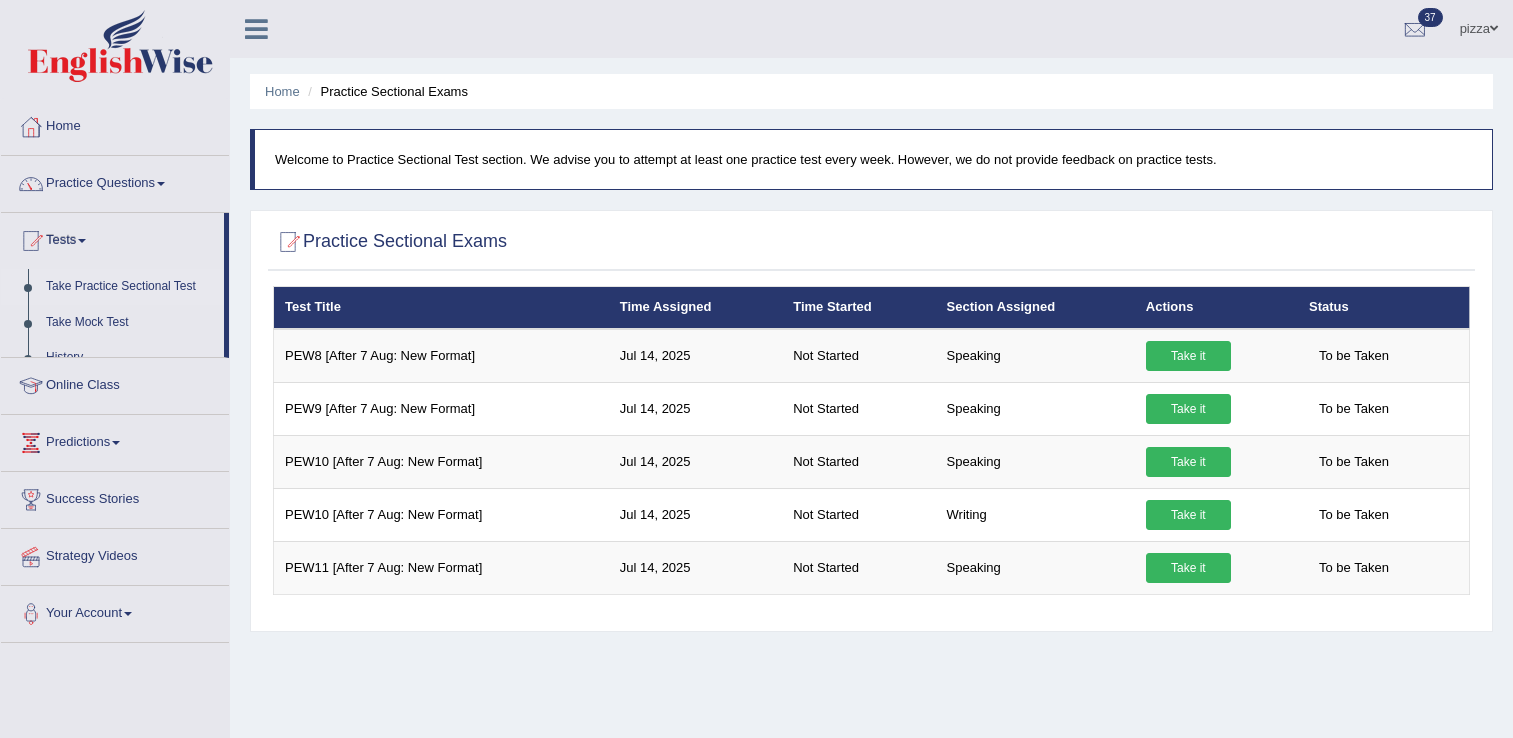 scroll, scrollTop: 0, scrollLeft: 0, axis: both 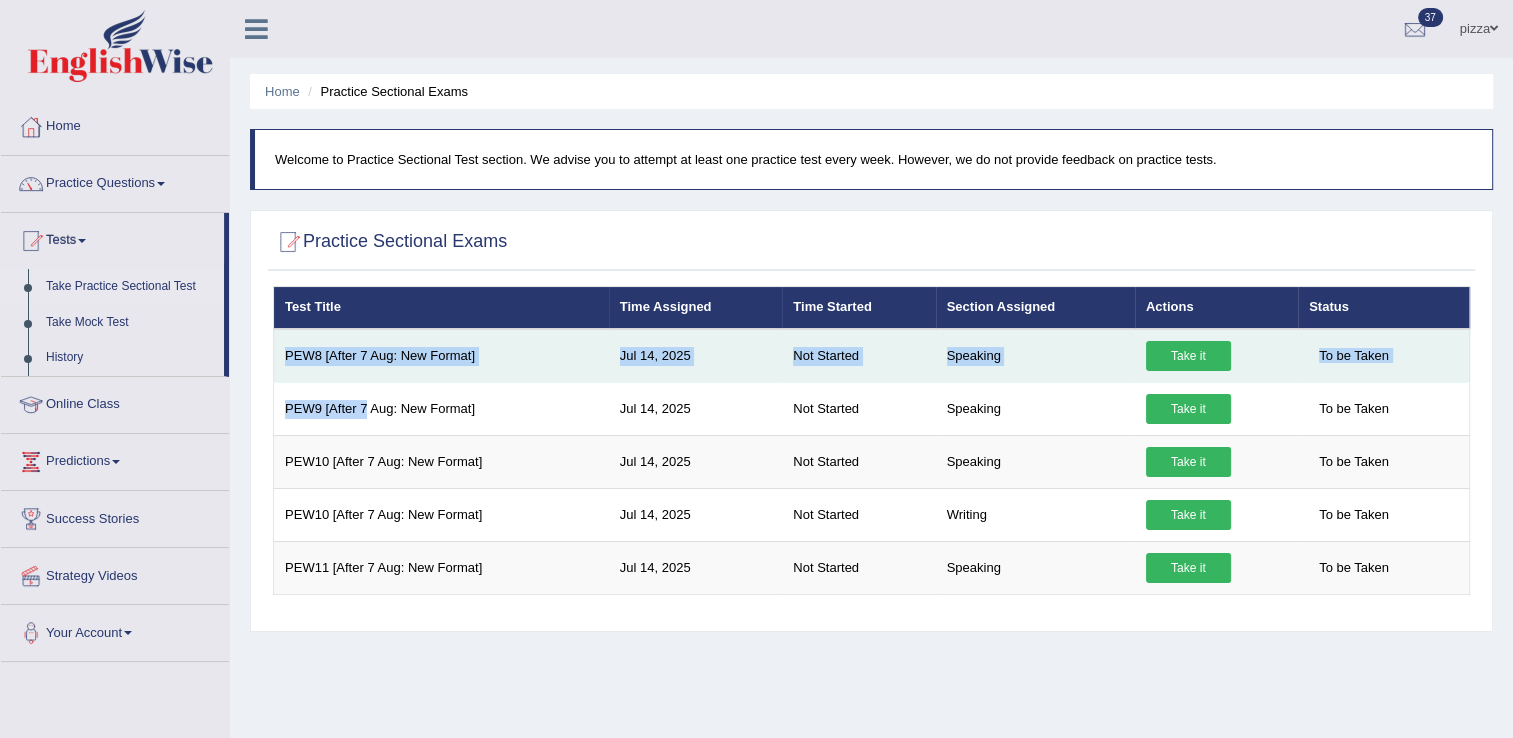 drag, startPoint x: 364, startPoint y: 415, endPoint x: 279, endPoint y: 373, distance: 94.81033 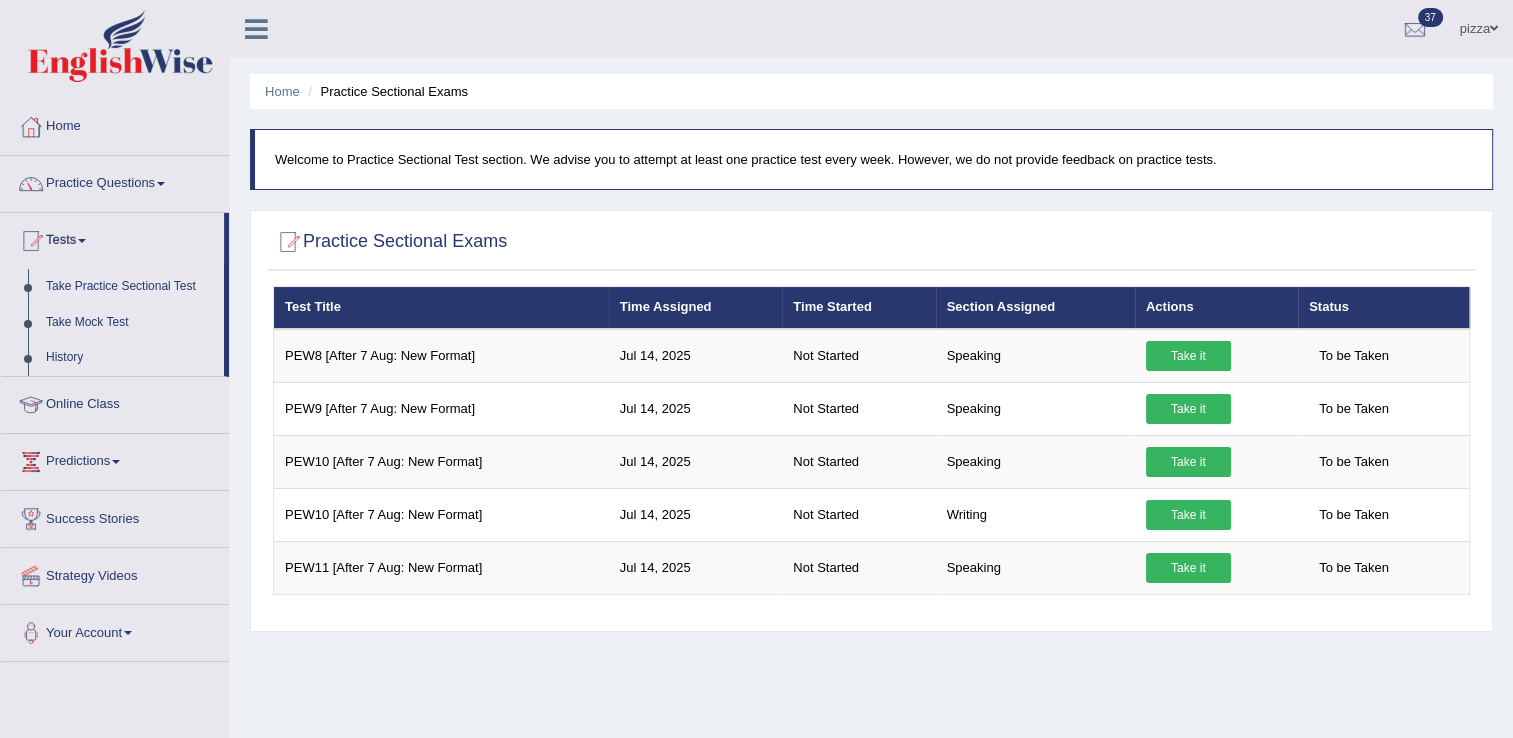 drag, startPoint x: 279, startPoint y: 373, endPoint x: 242, endPoint y: 366, distance: 37.65634 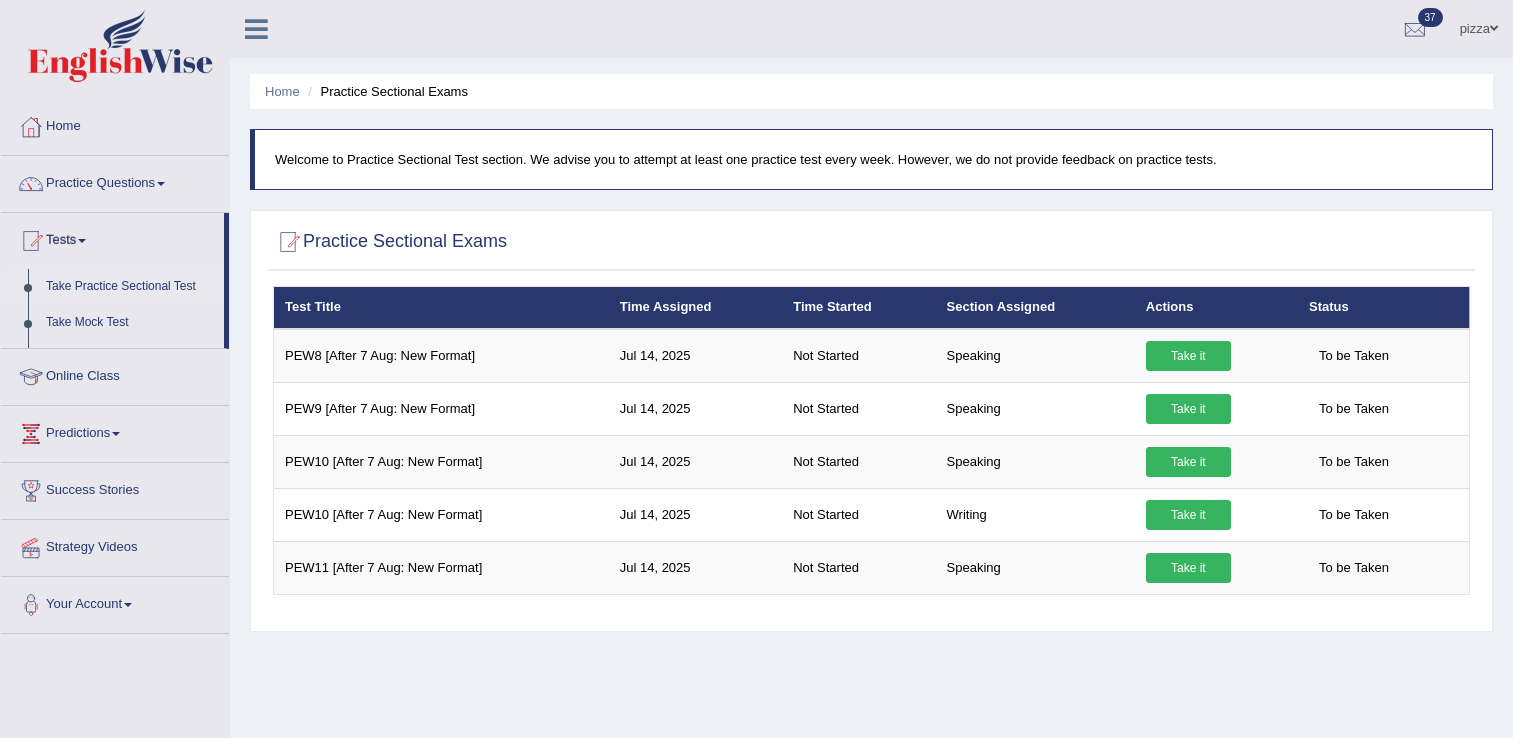 scroll, scrollTop: 0, scrollLeft: 0, axis: both 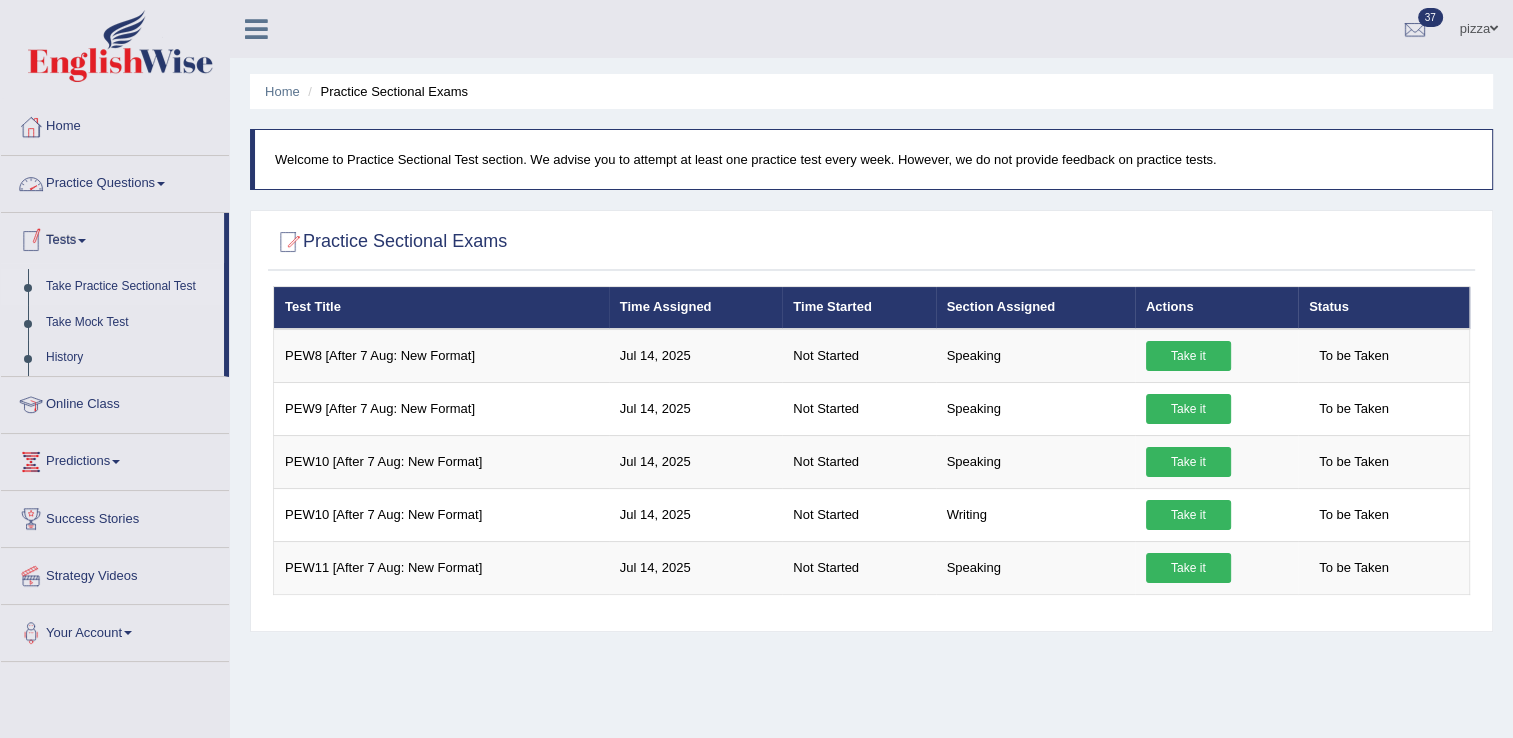 click on "Practice Questions" at bounding box center (115, 181) 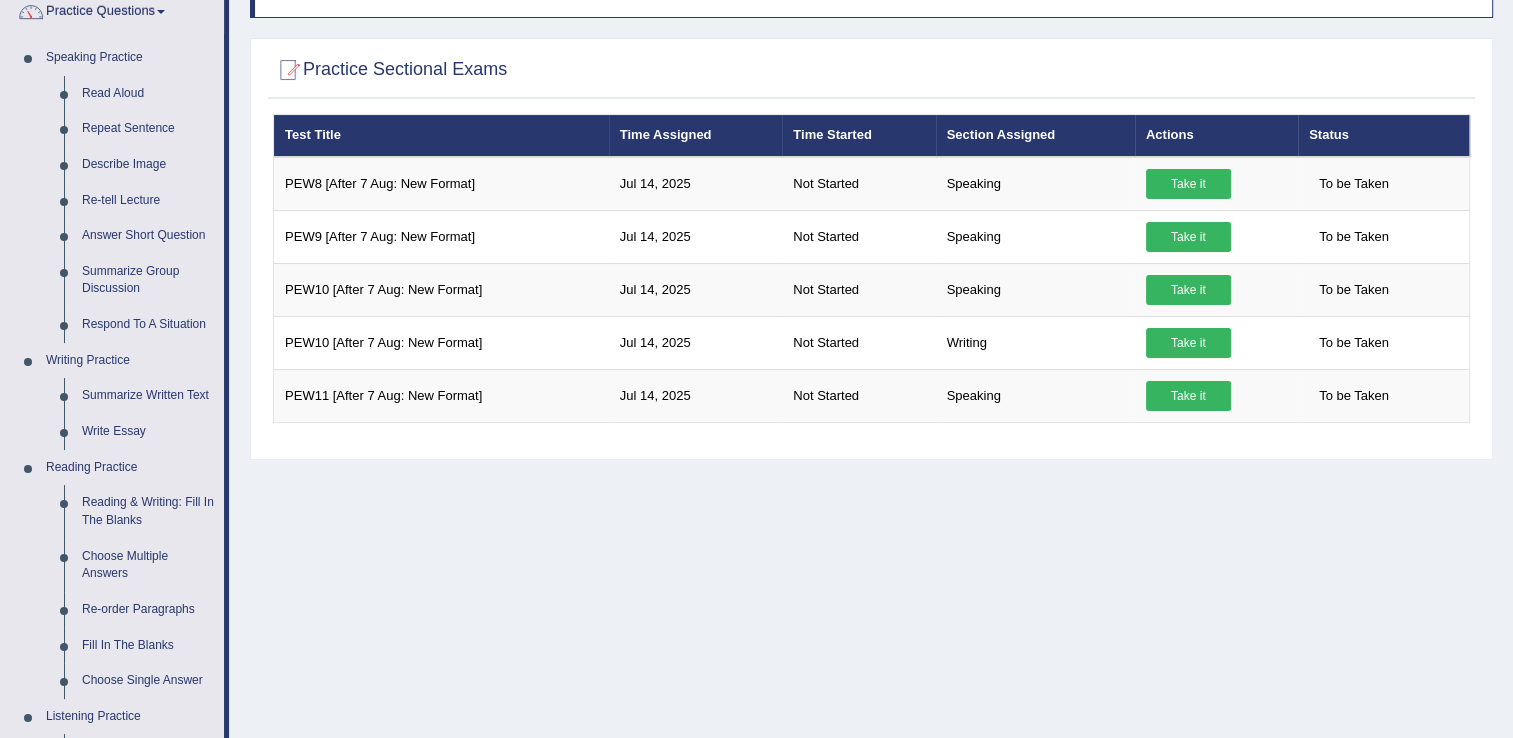 scroll, scrollTop: 226, scrollLeft: 0, axis: vertical 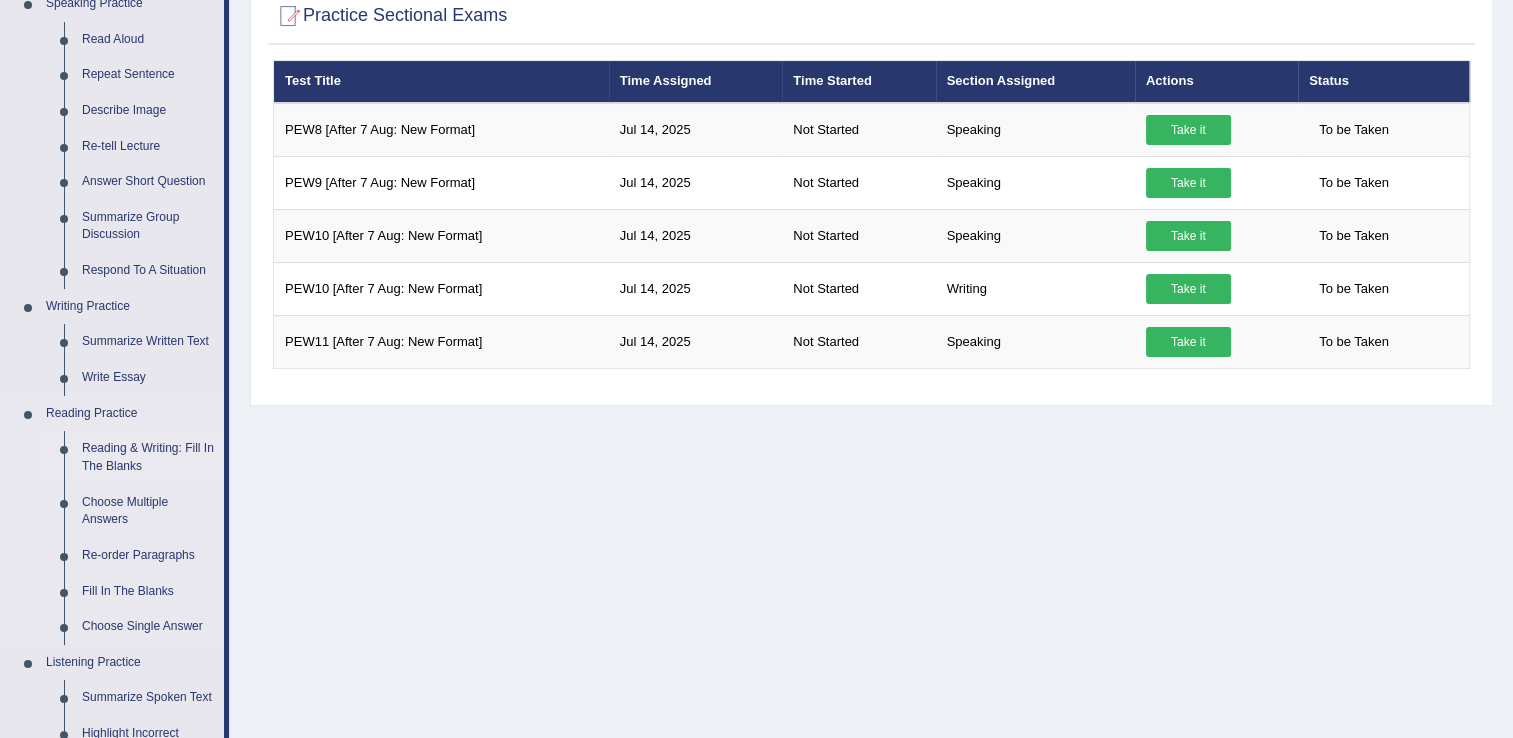 click on "Reading & Writing: Fill In The Blanks" at bounding box center (148, 457) 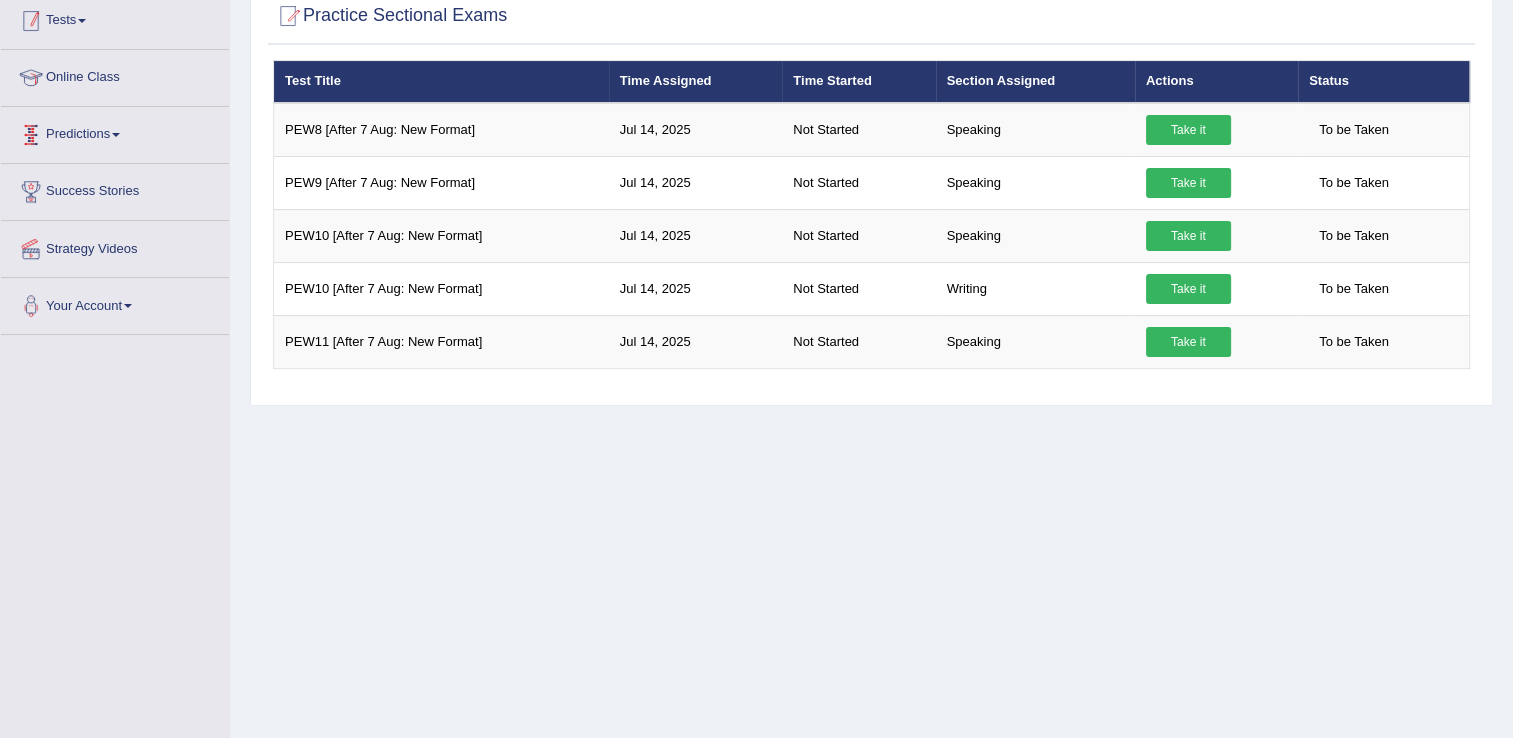 scroll, scrollTop: 312, scrollLeft: 0, axis: vertical 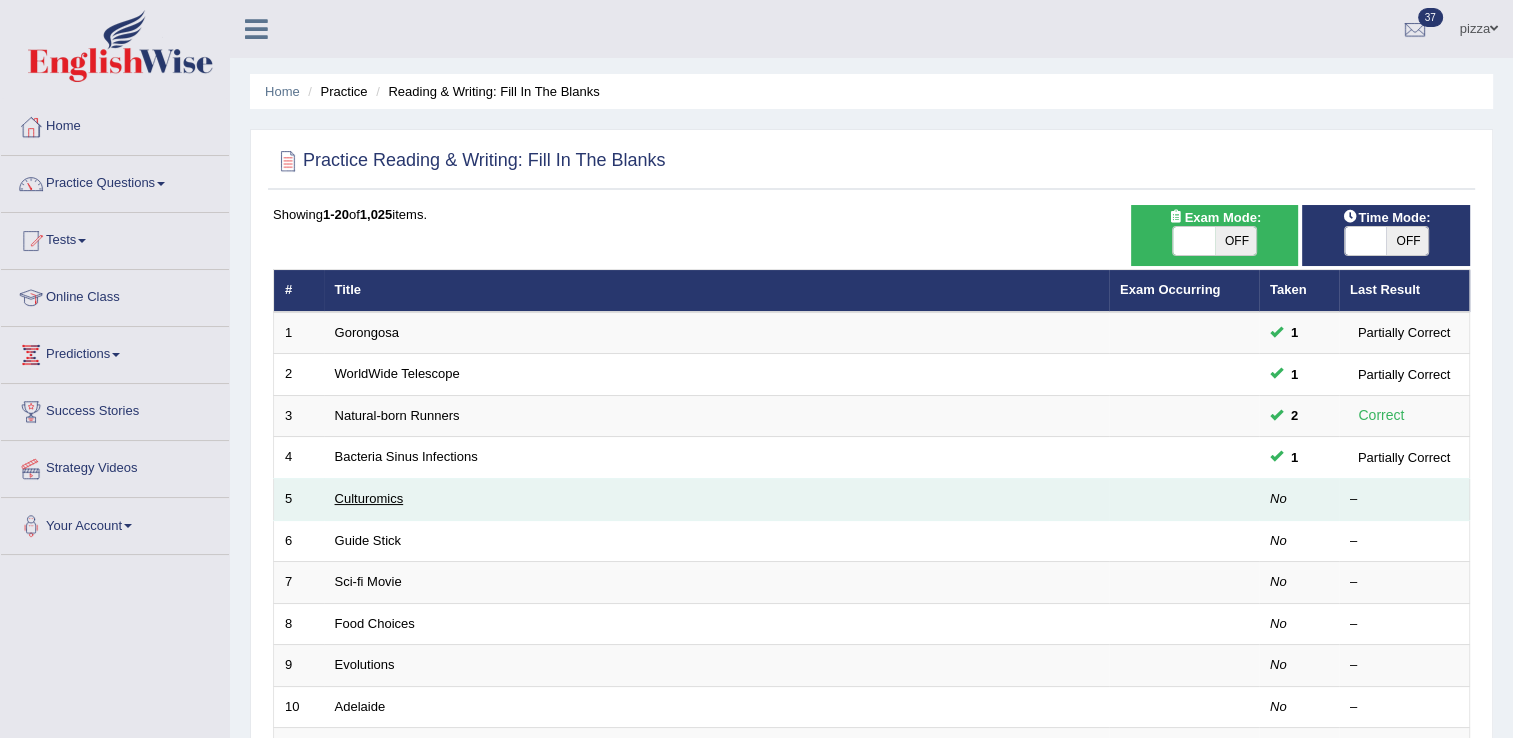 click on "Culturomics" at bounding box center [369, 498] 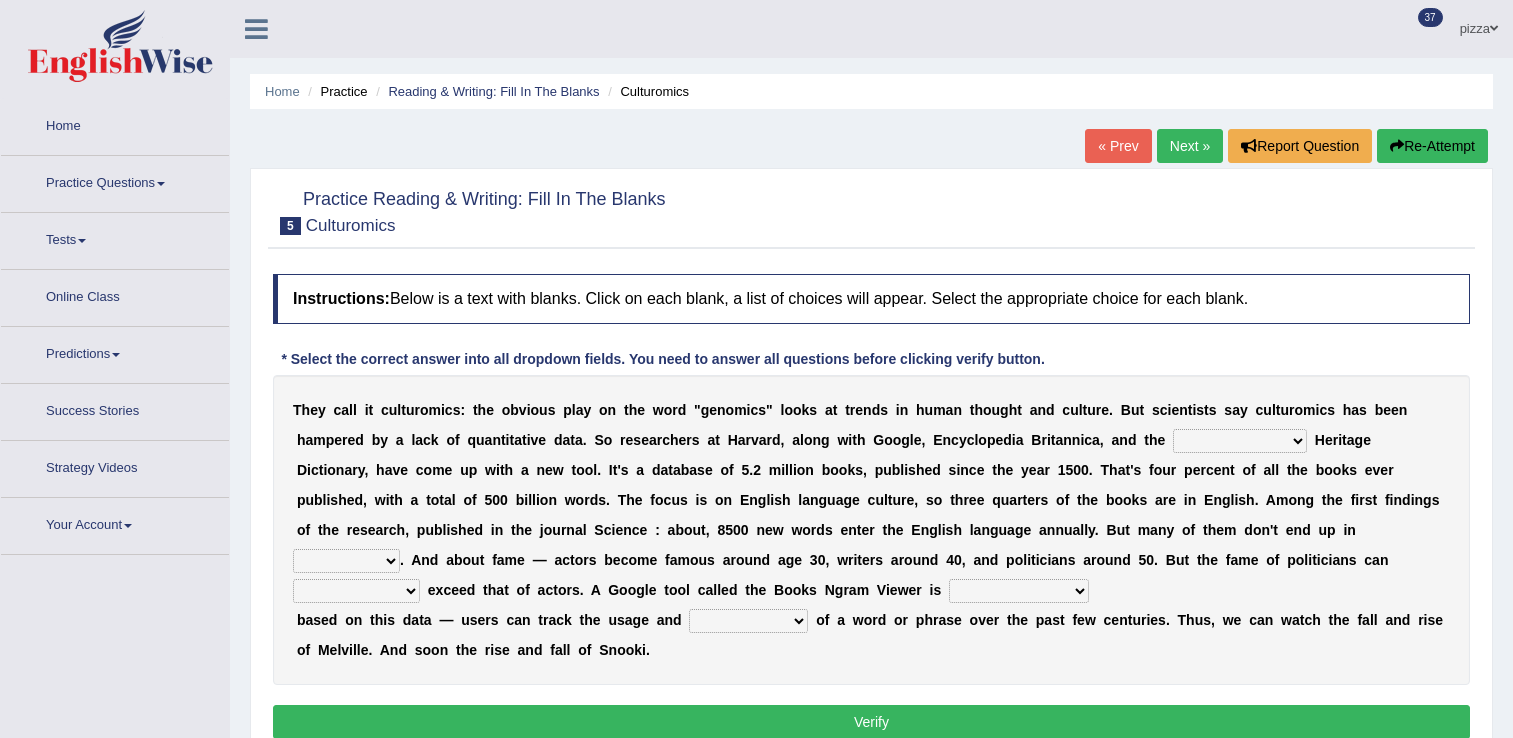 scroll, scrollTop: 0, scrollLeft: 0, axis: both 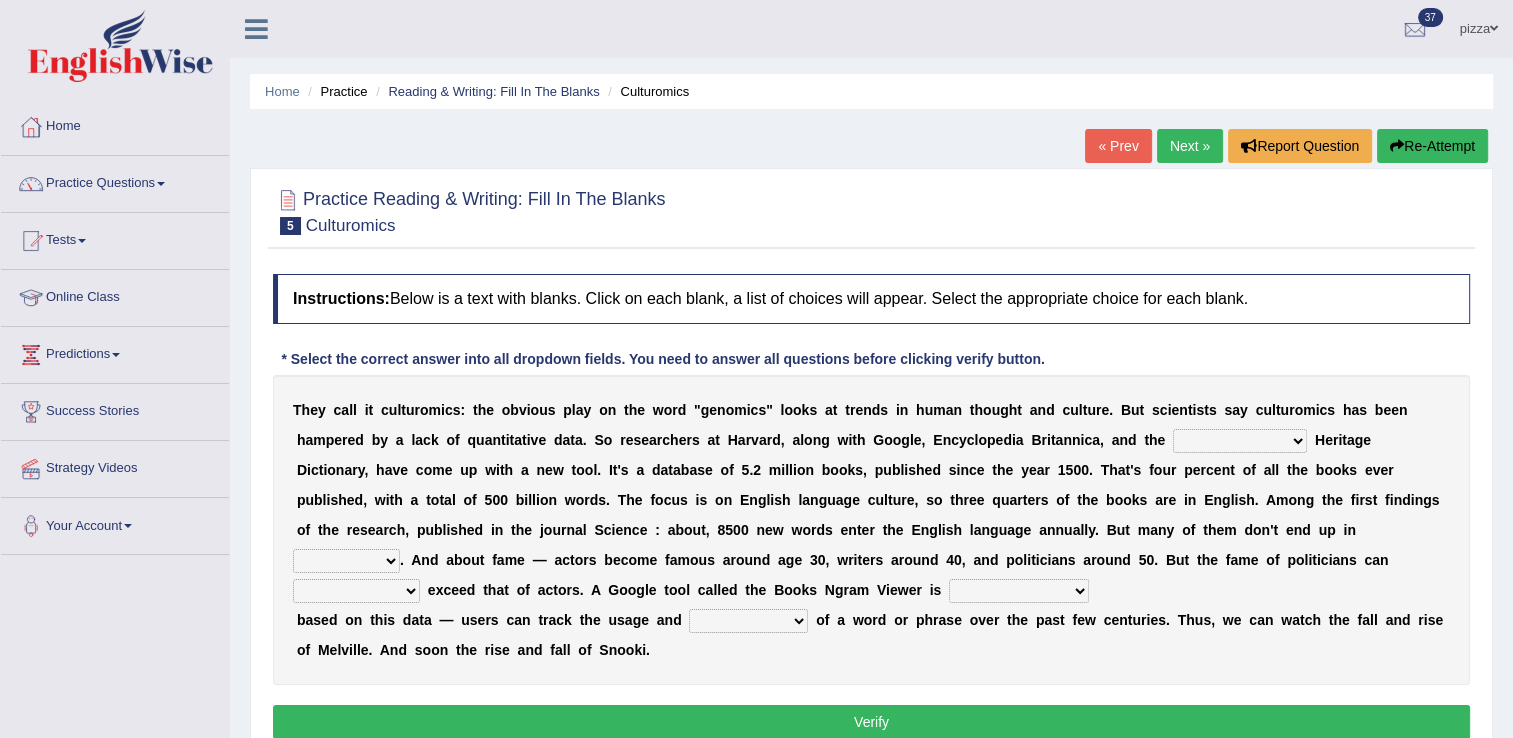 click on "Mettlesome Silicon Acetaminophen American" at bounding box center (1240, 441) 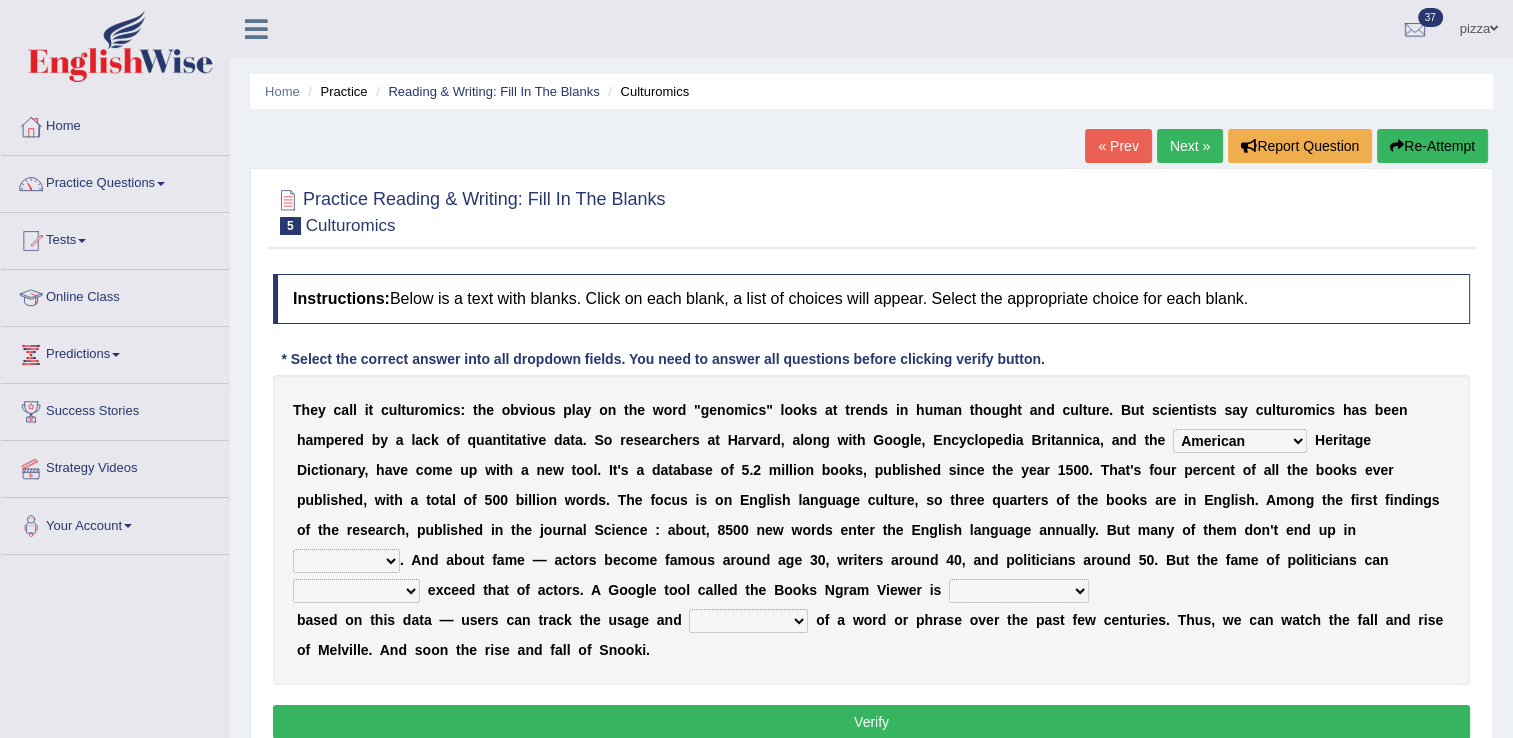click on "Mettlesome Silicon Acetaminophen American" at bounding box center (1240, 441) 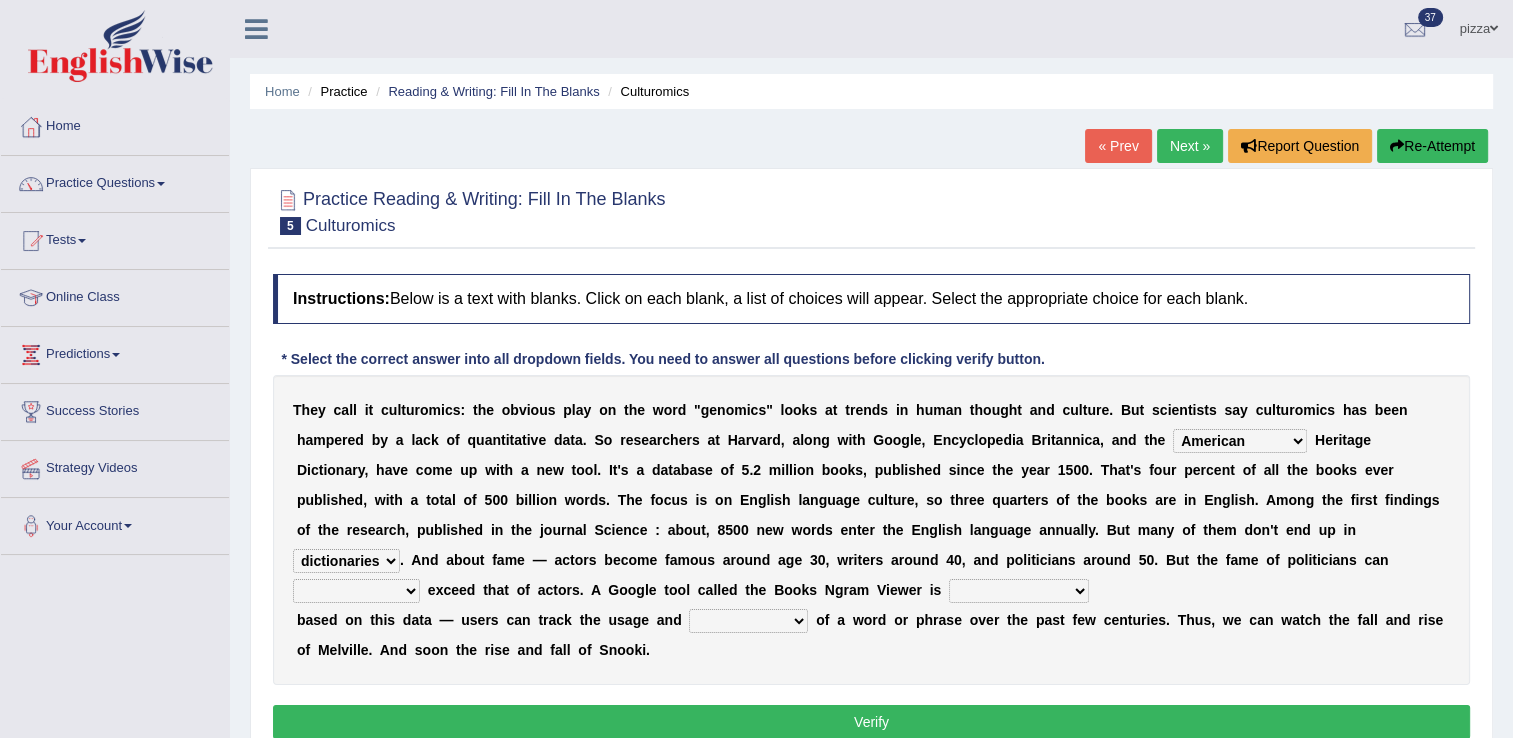 click on "veterinaries fairies dictionaries smithies" at bounding box center [346, 561] 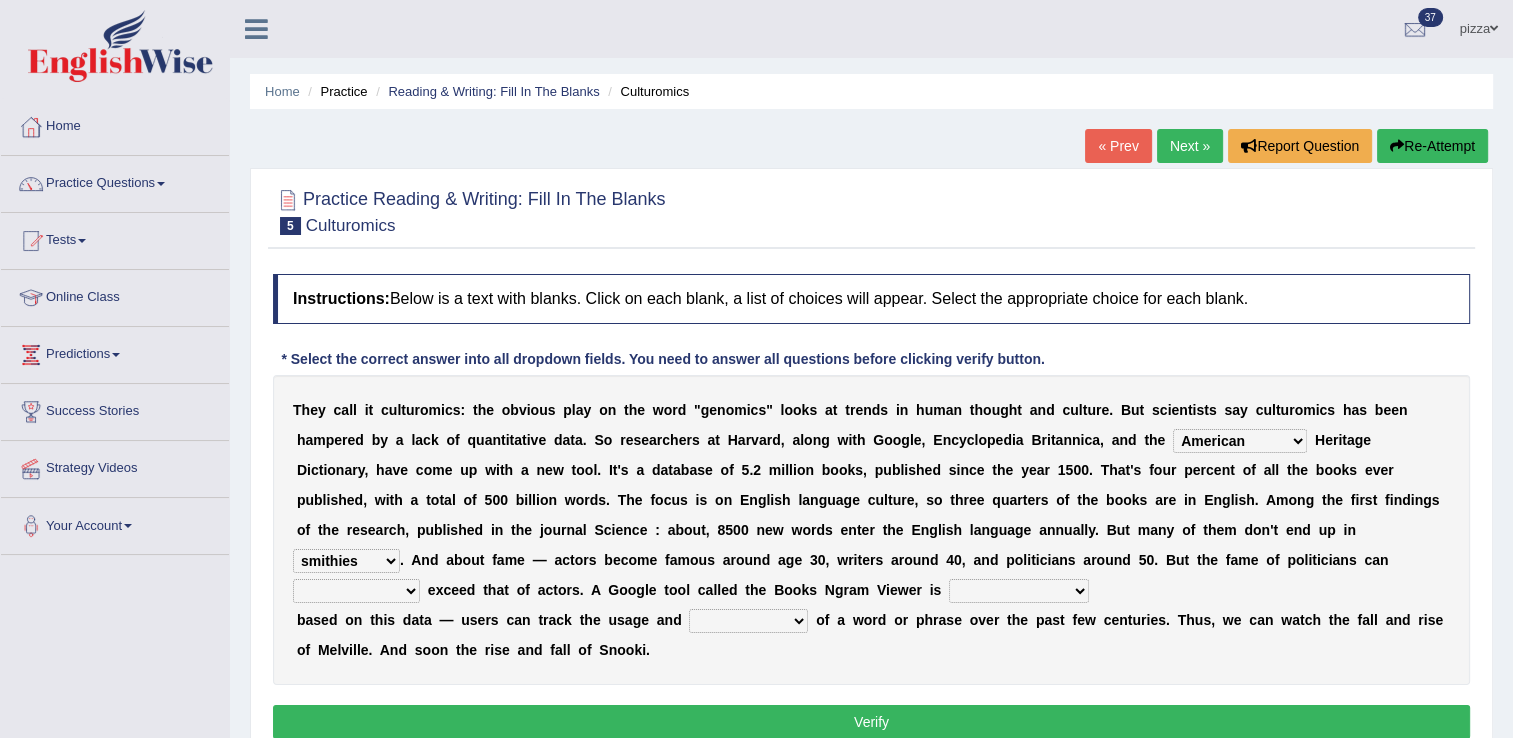 click on "intelligibly eventually venturesomely preferably" at bounding box center (356, 591) 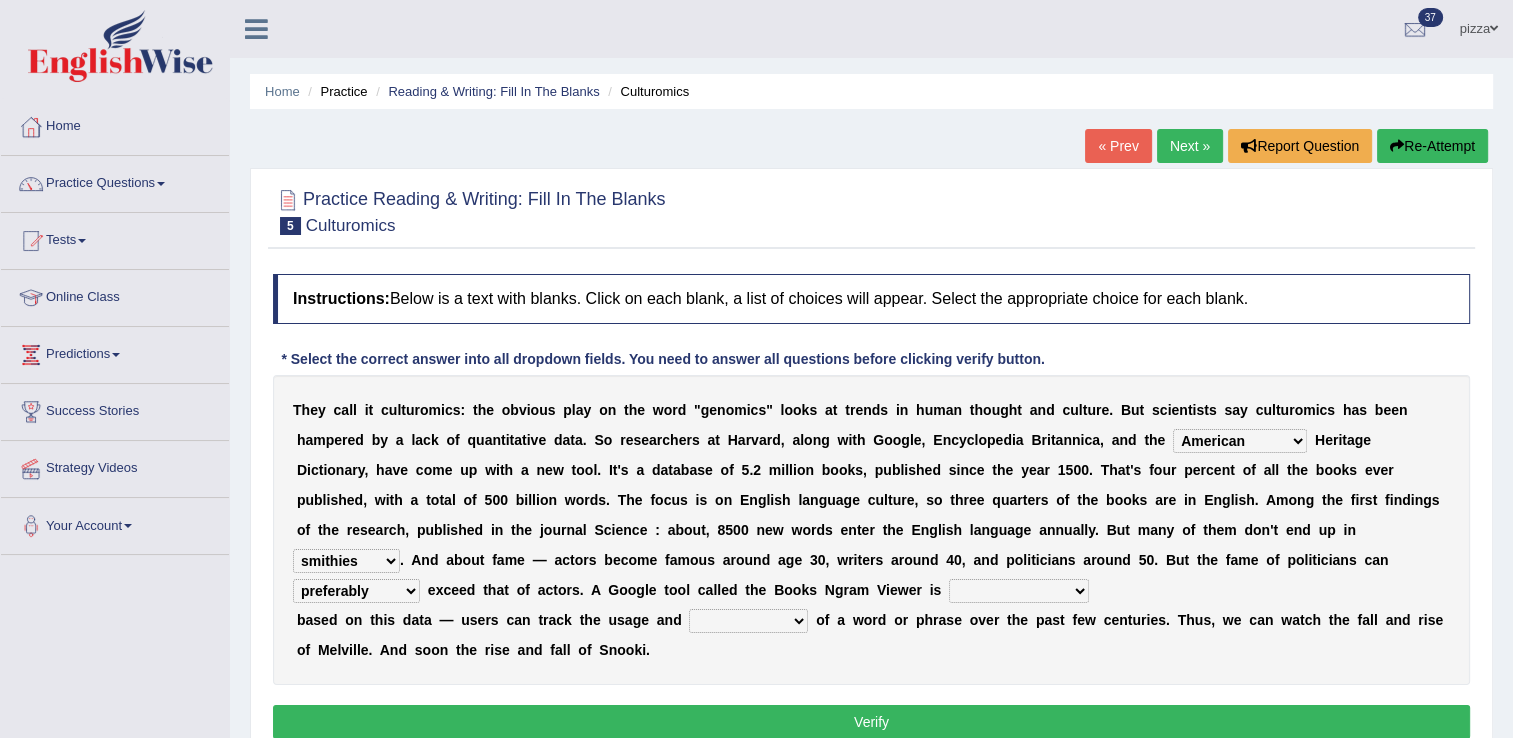 click on "intelligibly eventually venturesomely preferably" at bounding box center (356, 591) 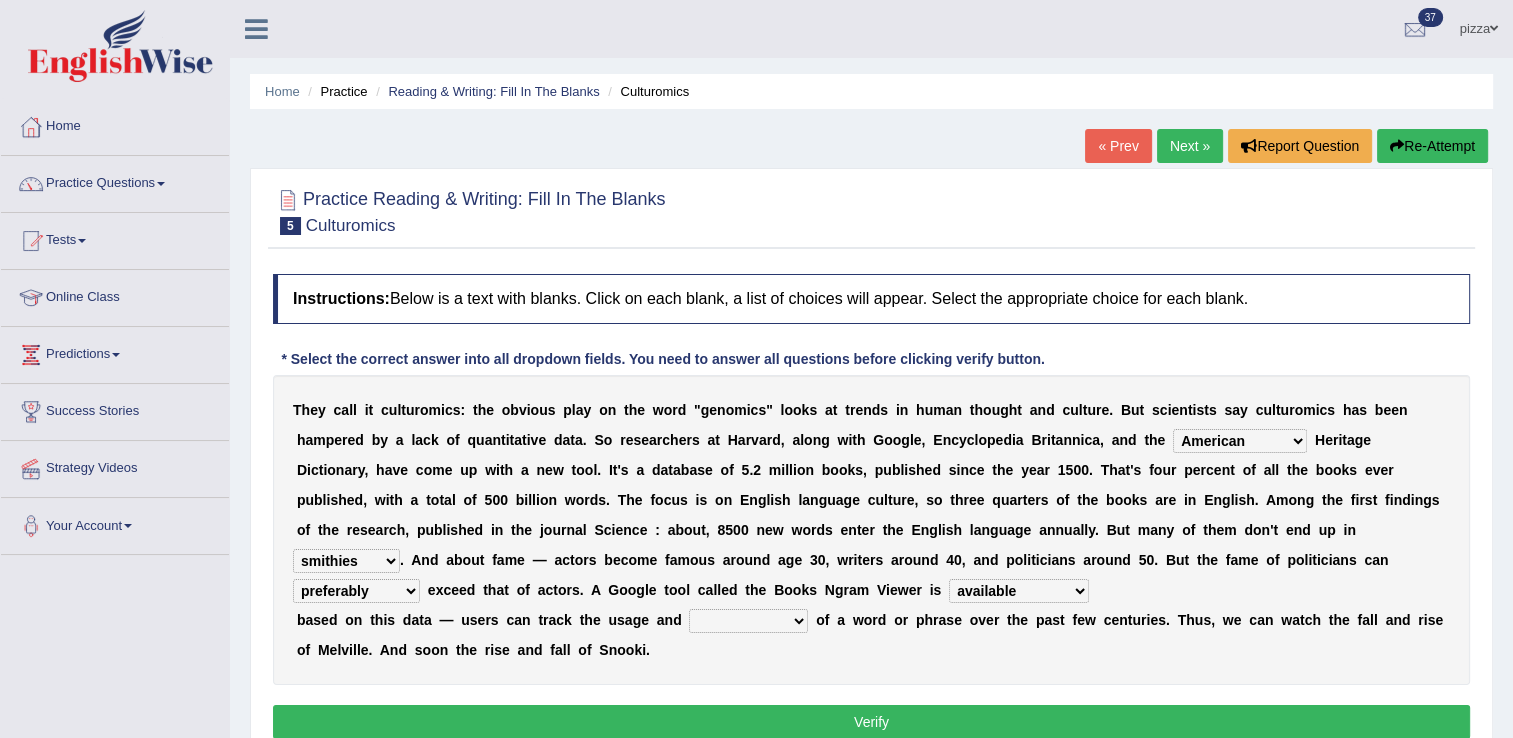 click on "nonoccupational nonbreakable trainable available" at bounding box center (1019, 591) 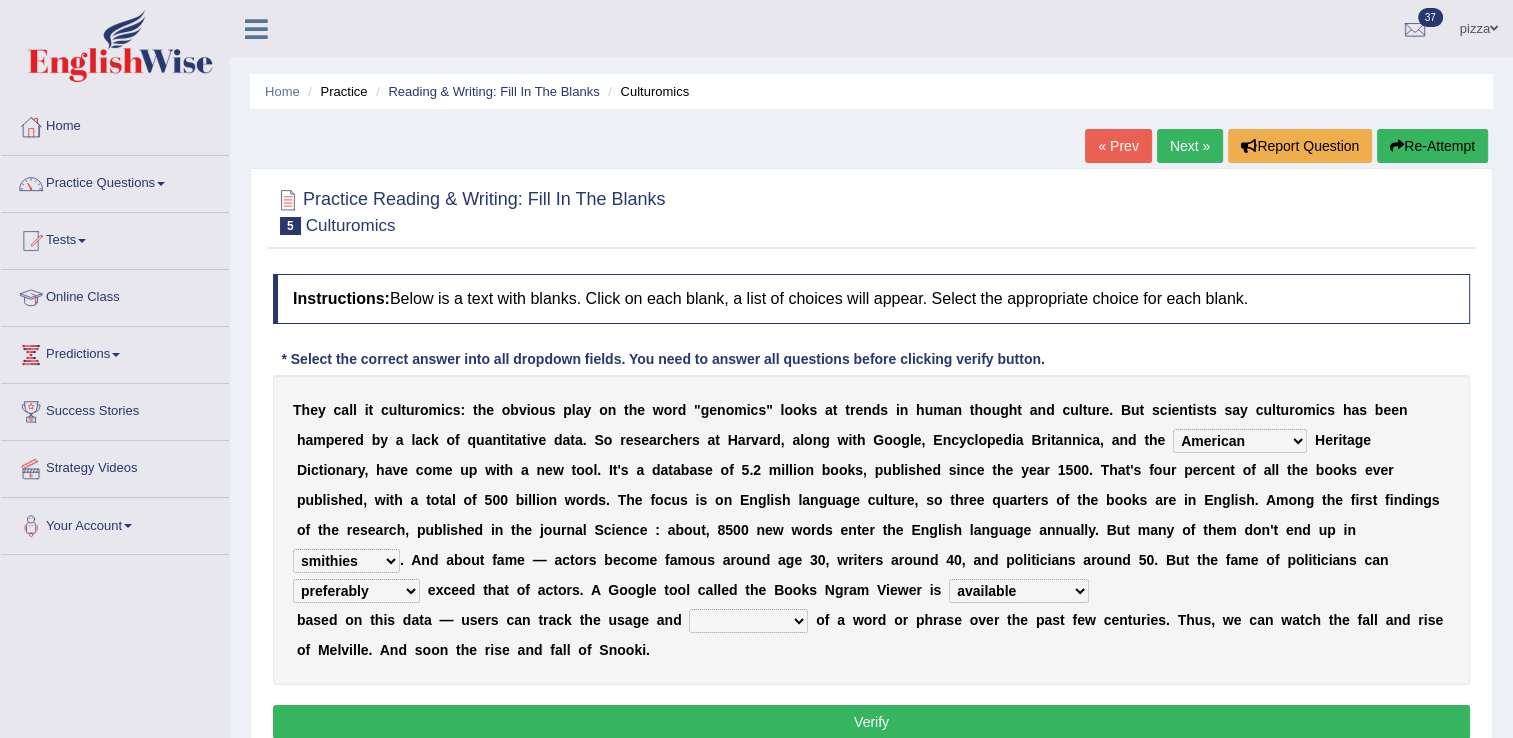 click on "frequency derisory drearily inappreciably" at bounding box center [748, 621] 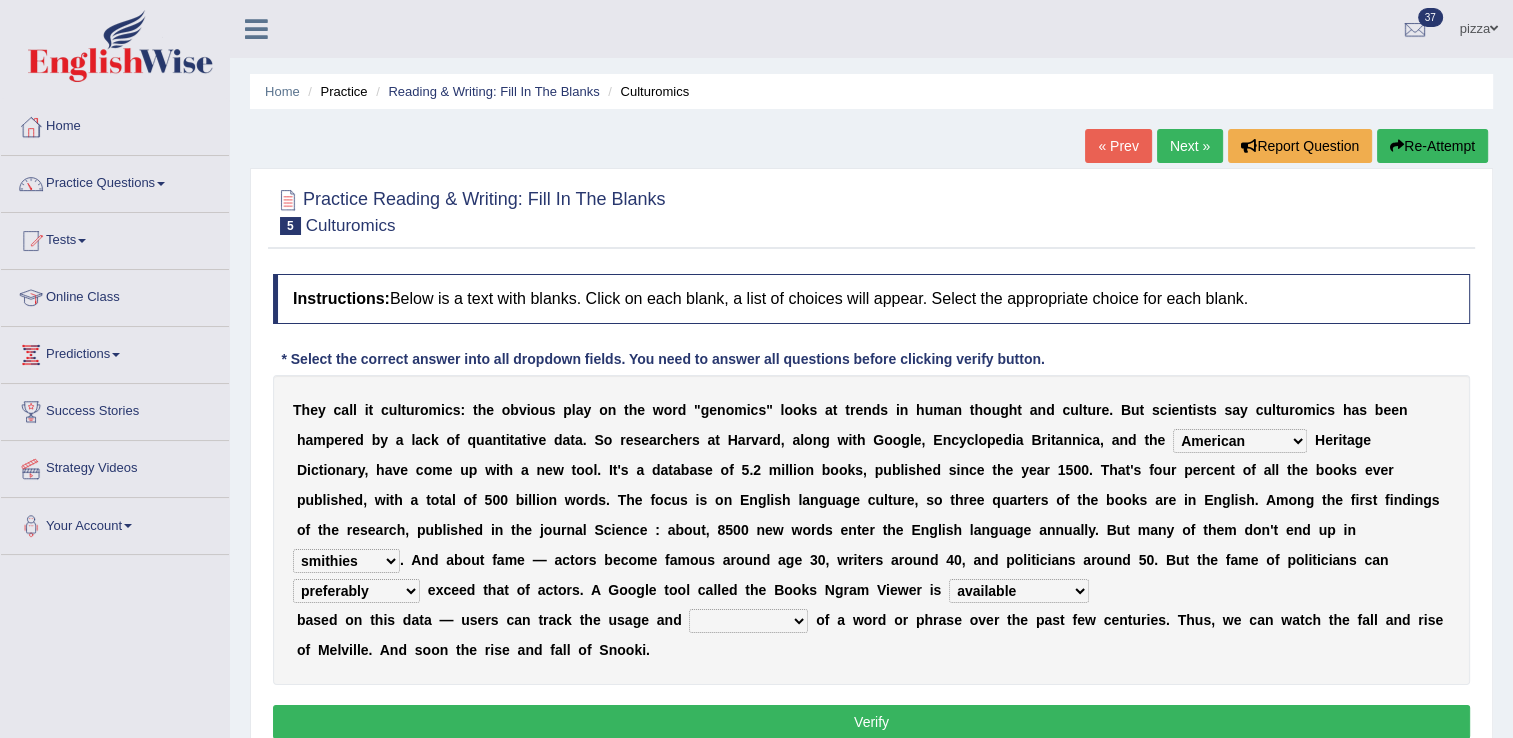 select on "frequency" 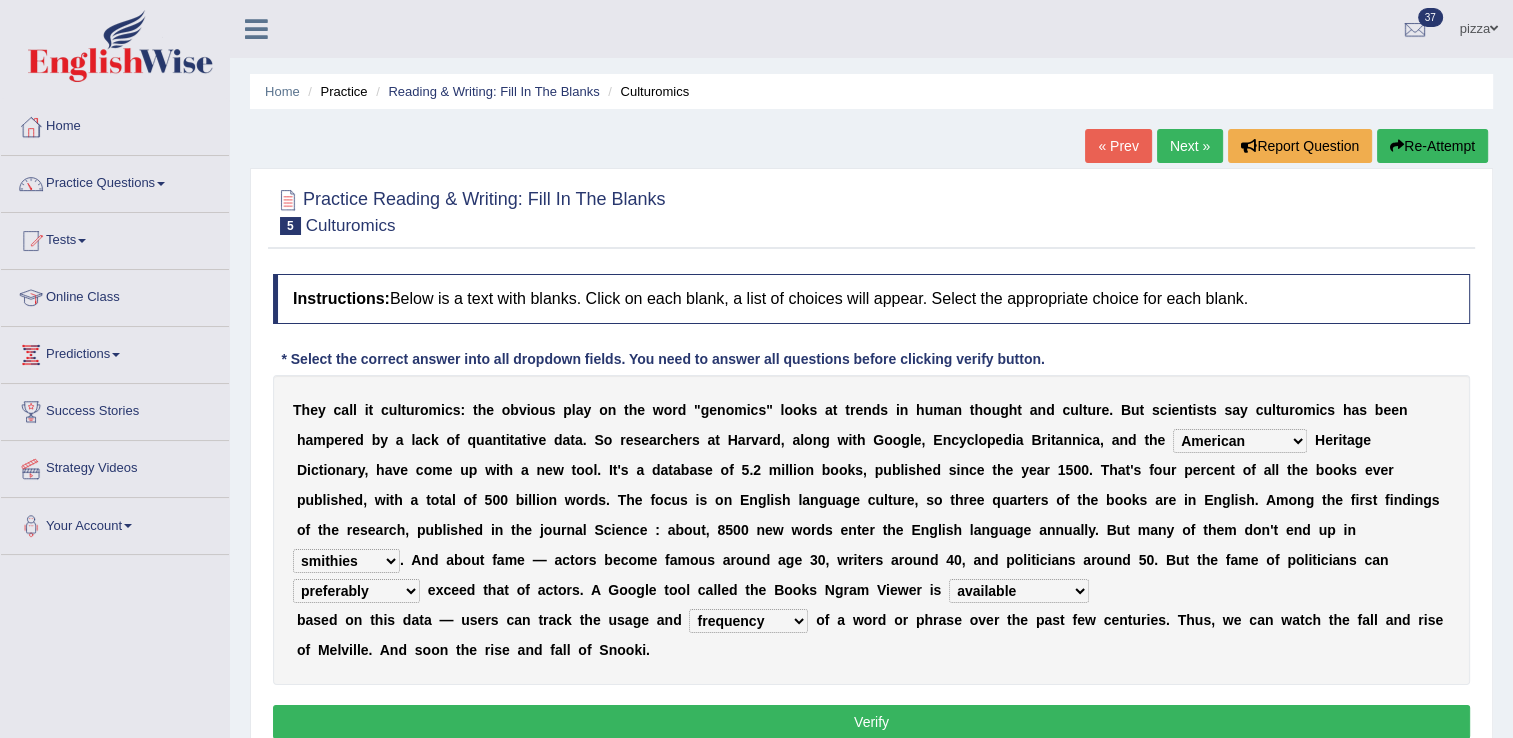 click on "frequency derisory drearily inappreciably" at bounding box center (748, 621) 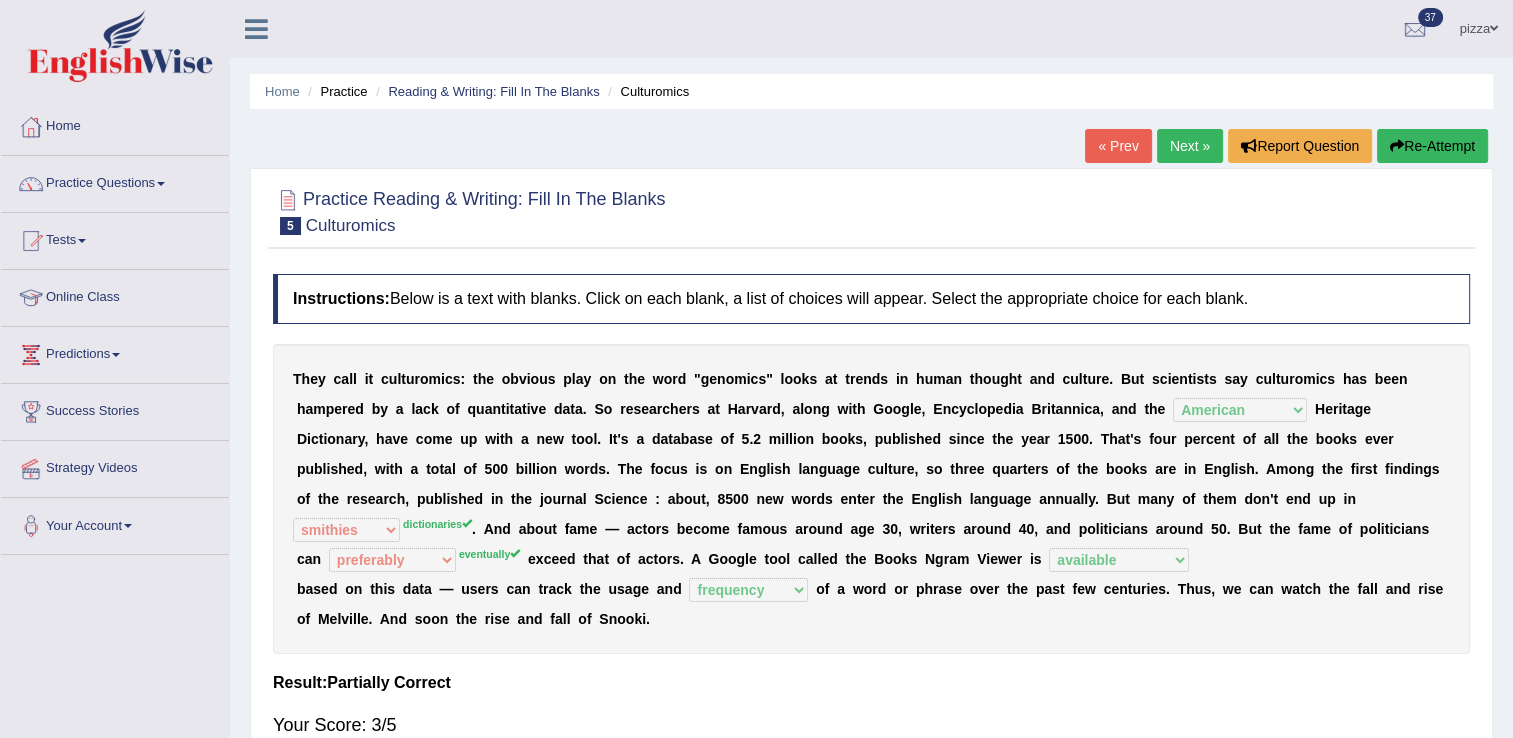 click on "Next »" at bounding box center [1190, 146] 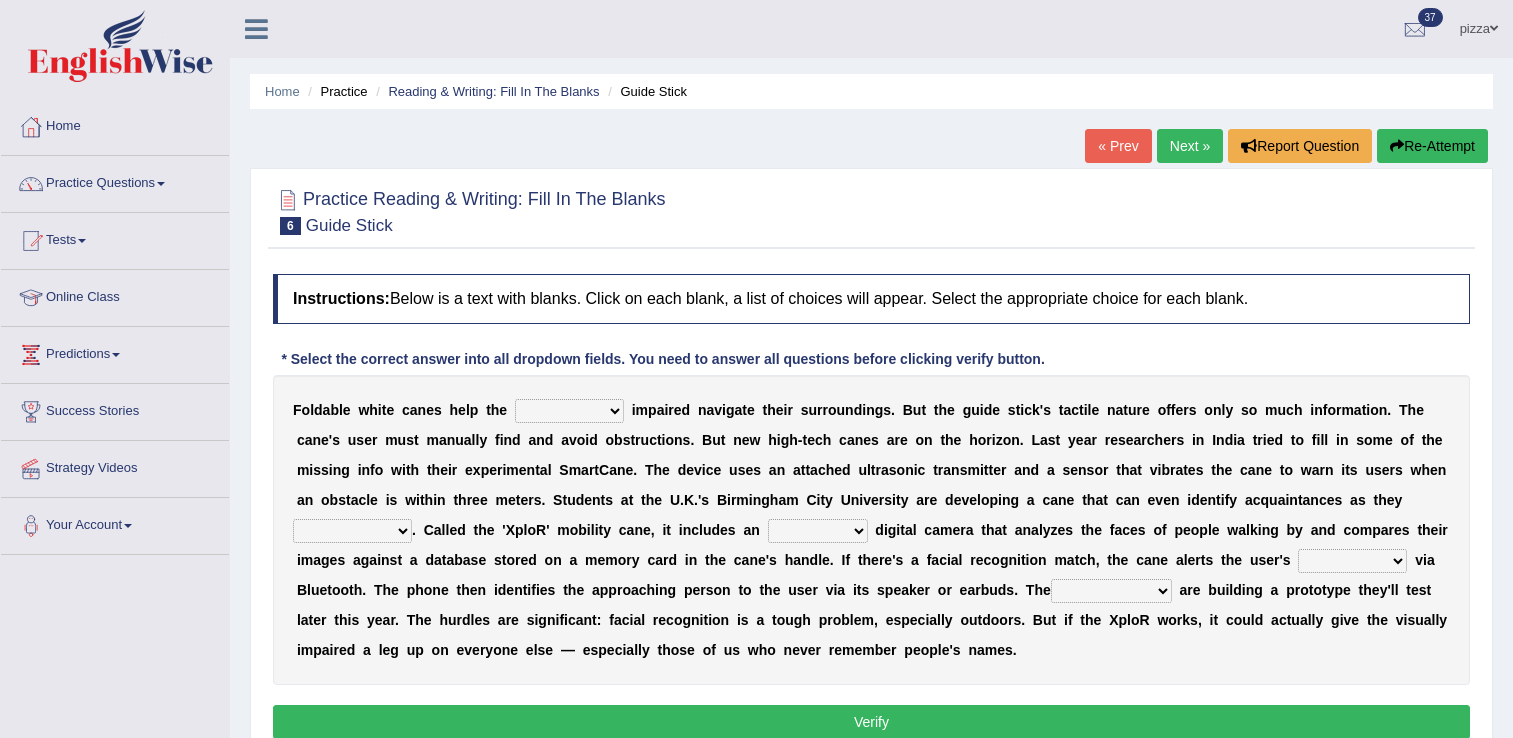 scroll, scrollTop: 0, scrollLeft: 0, axis: both 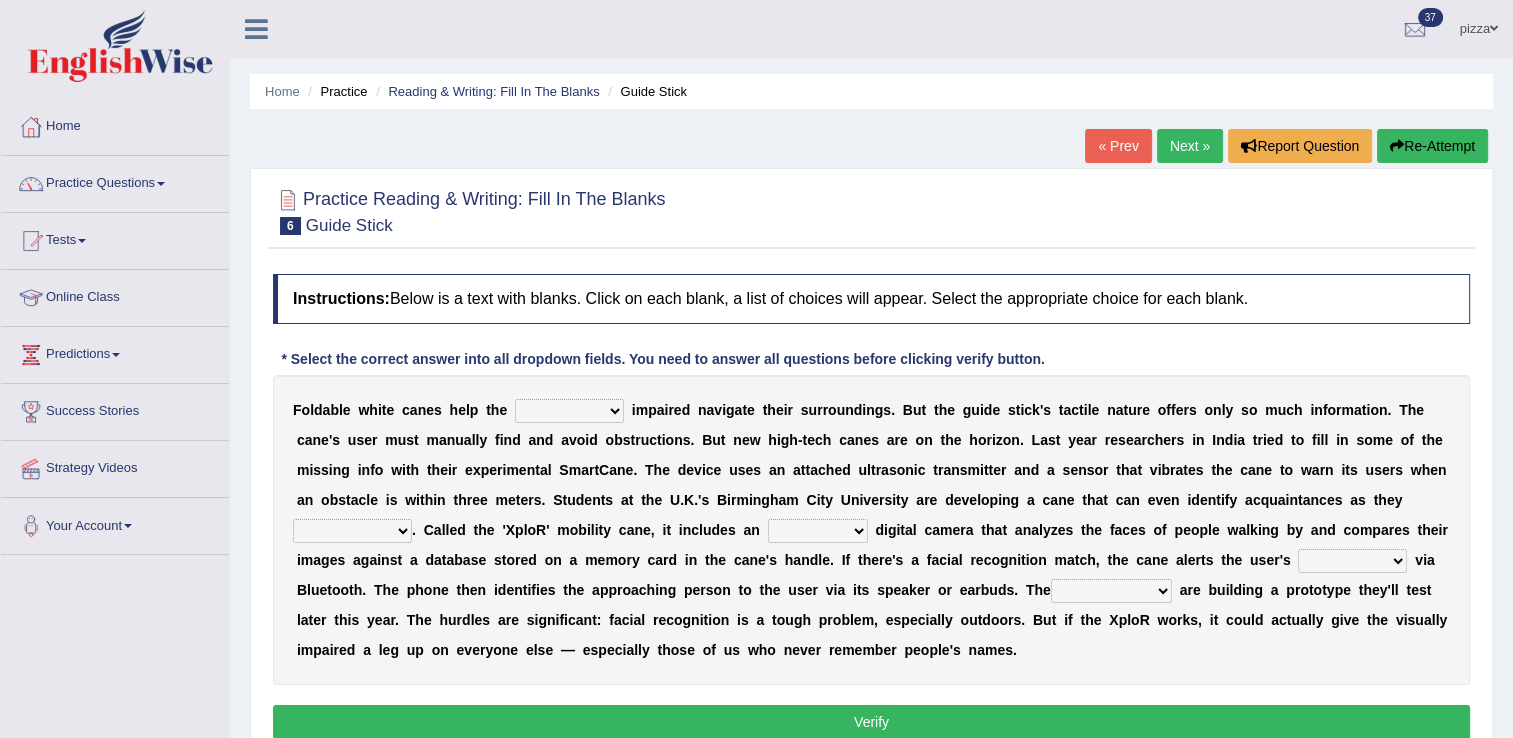 click on "felicity insensitivity visually malleability" at bounding box center (569, 411) 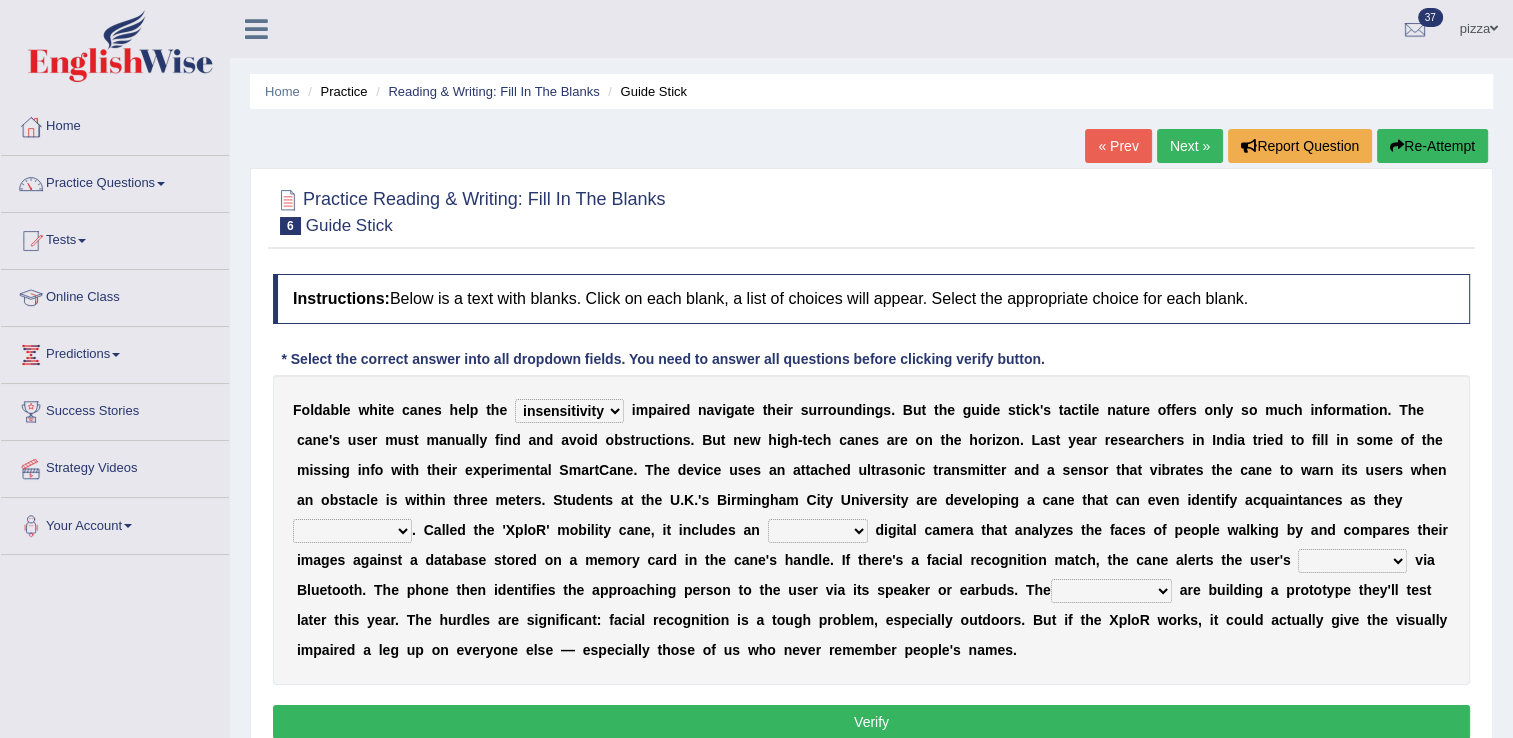 click on "felicity insensitivity visually malleability" at bounding box center [569, 411] 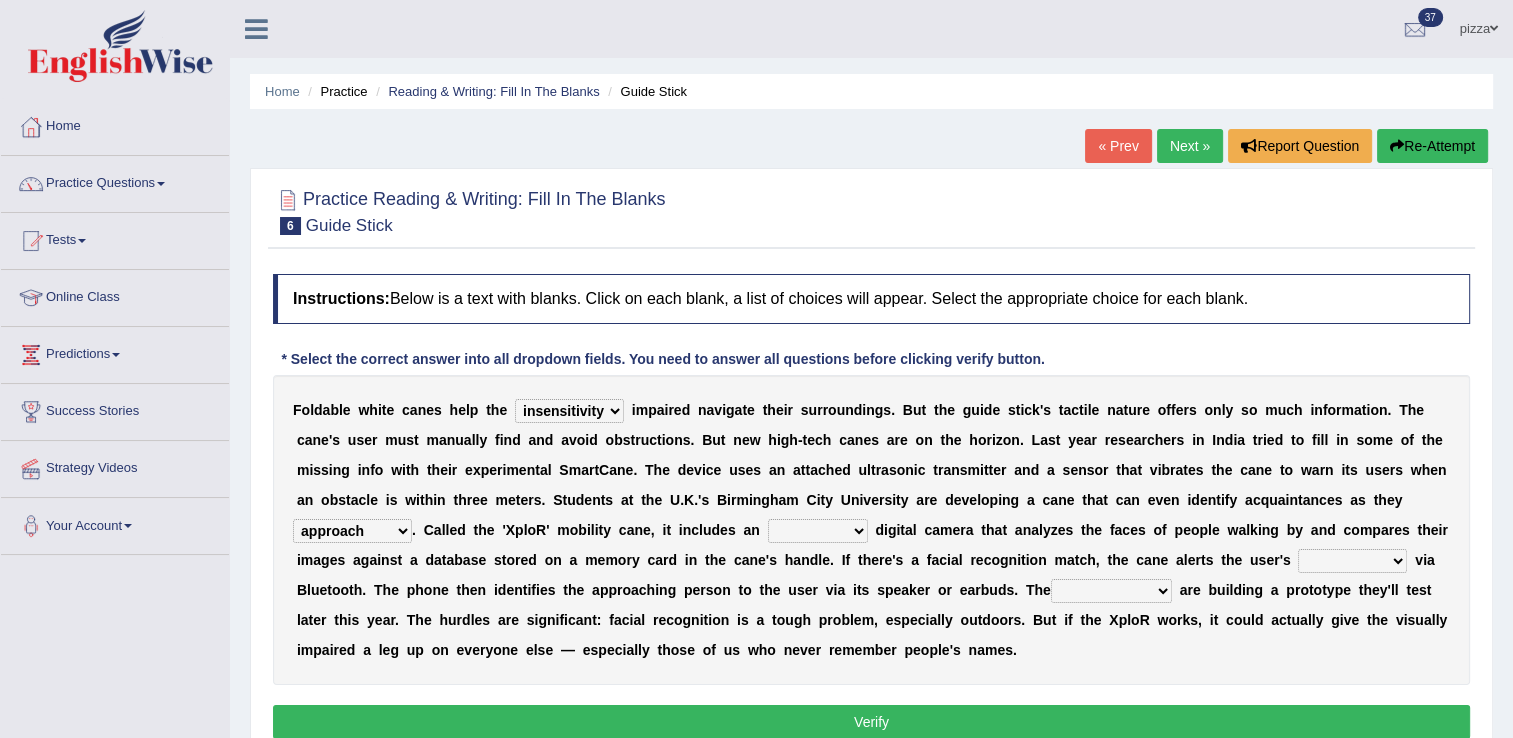 click on "likelihood throat northernmost approach" at bounding box center [352, 531] 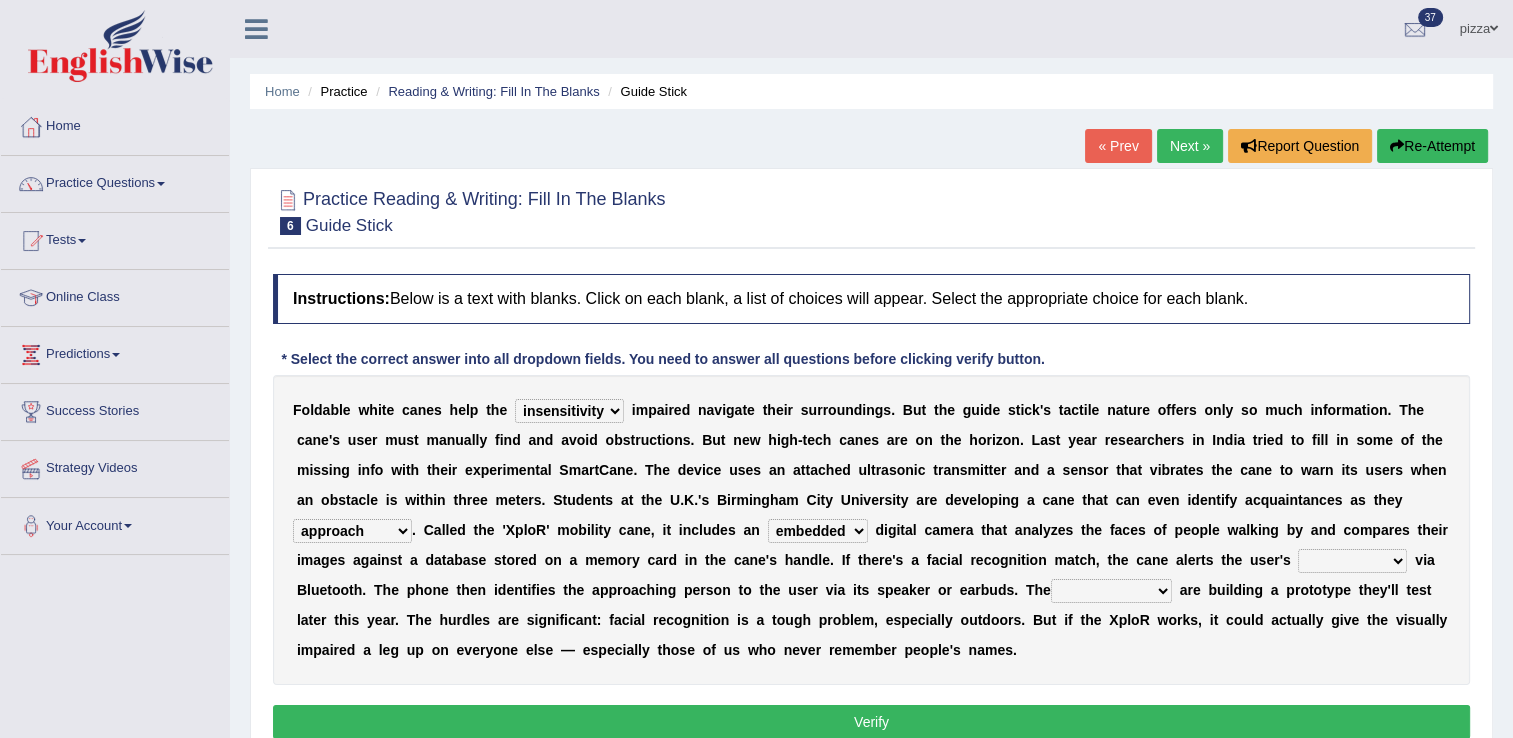 click on "untested embedded deadest skinhead" at bounding box center [818, 531] 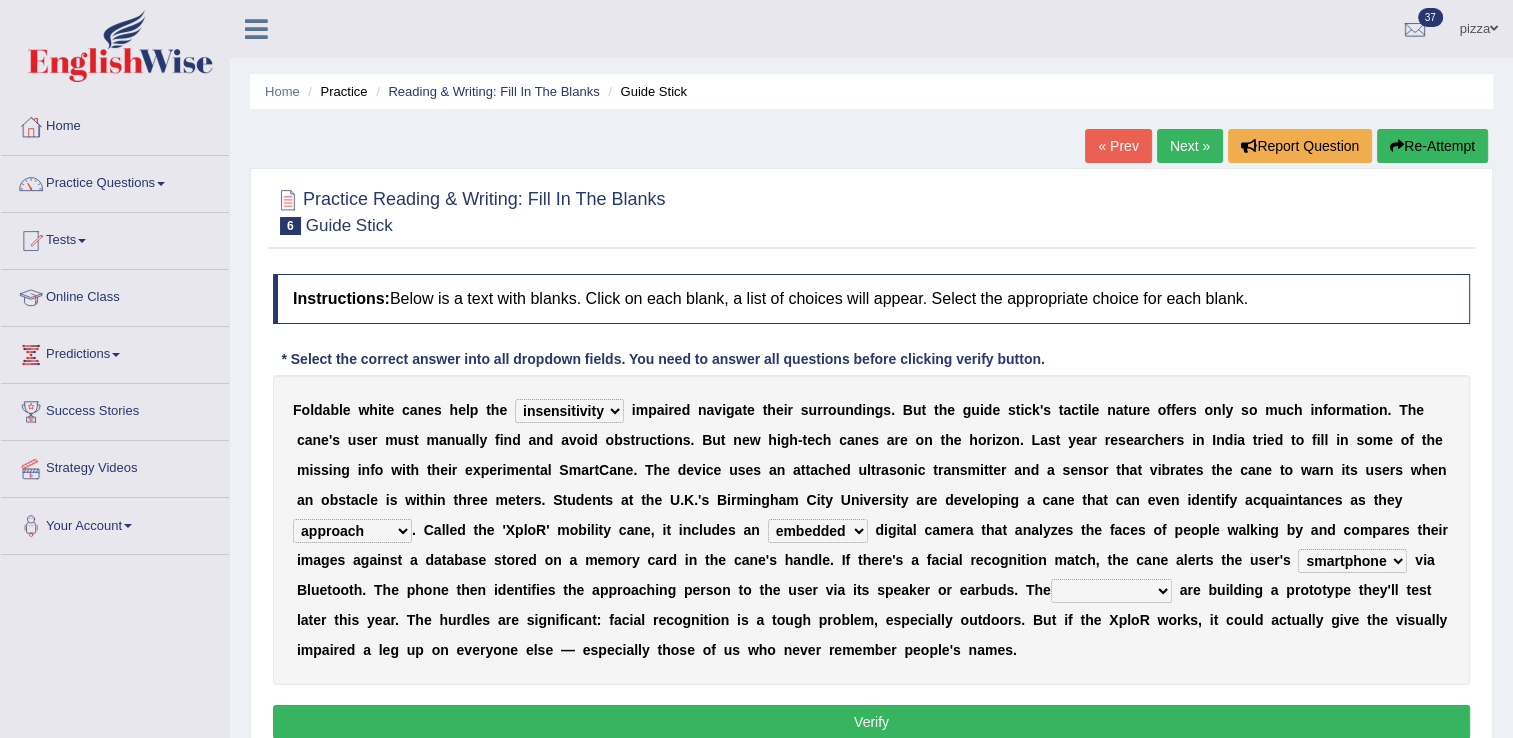 click on "waterborne alone smartphone postpone" at bounding box center (1352, 561) 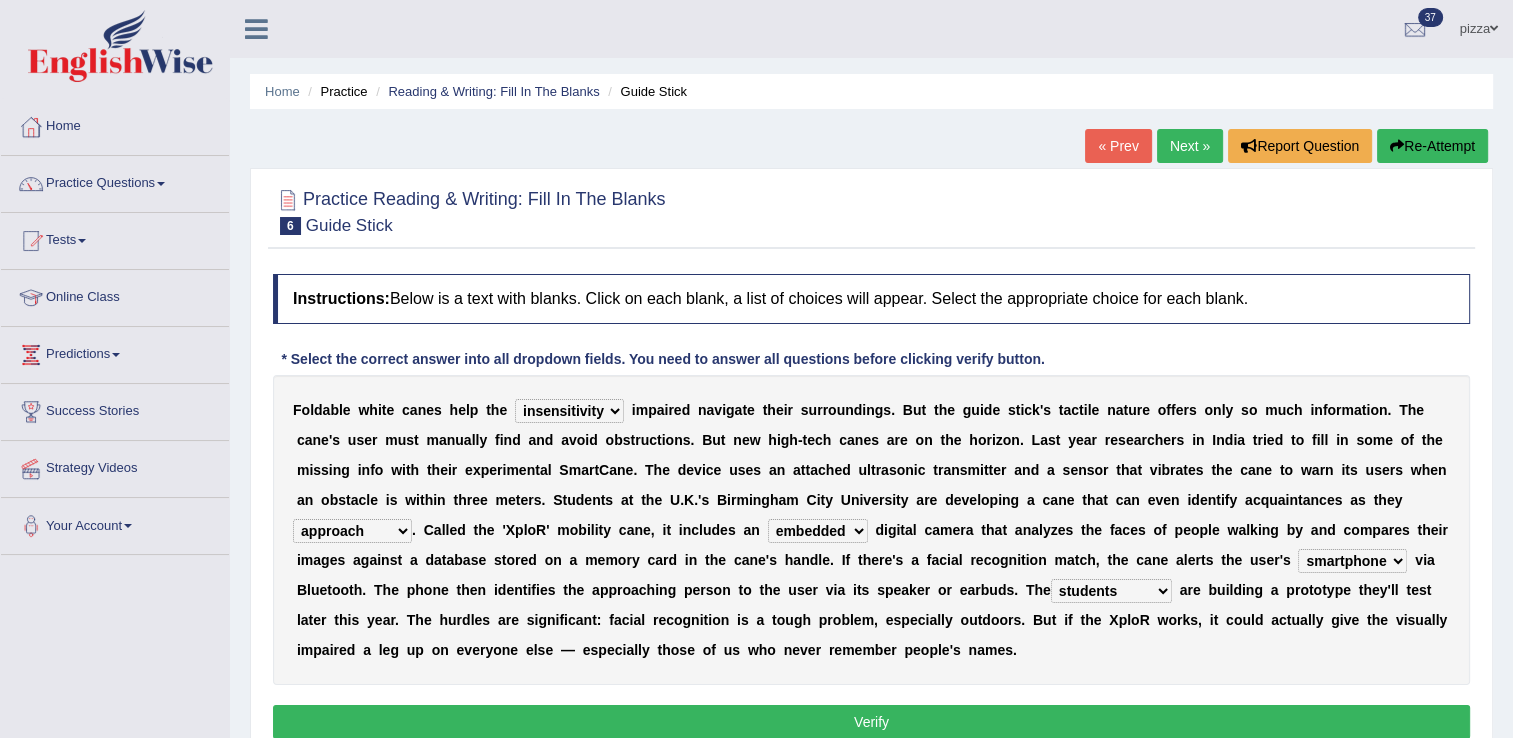 click on "jurisprudence bootless students jukebox" at bounding box center [1111, 591] 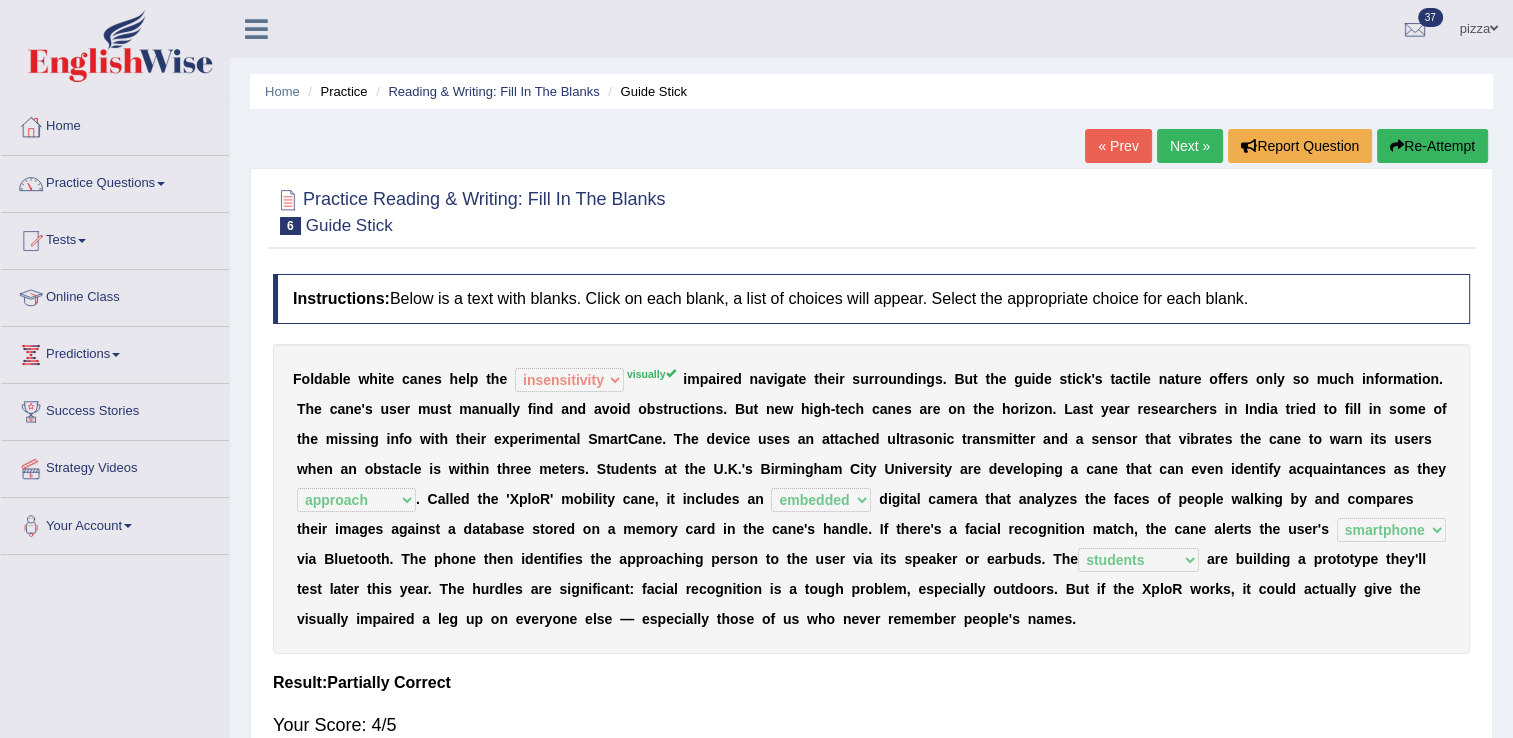 click on "Practice Questions" at bounding box center (115, 181) 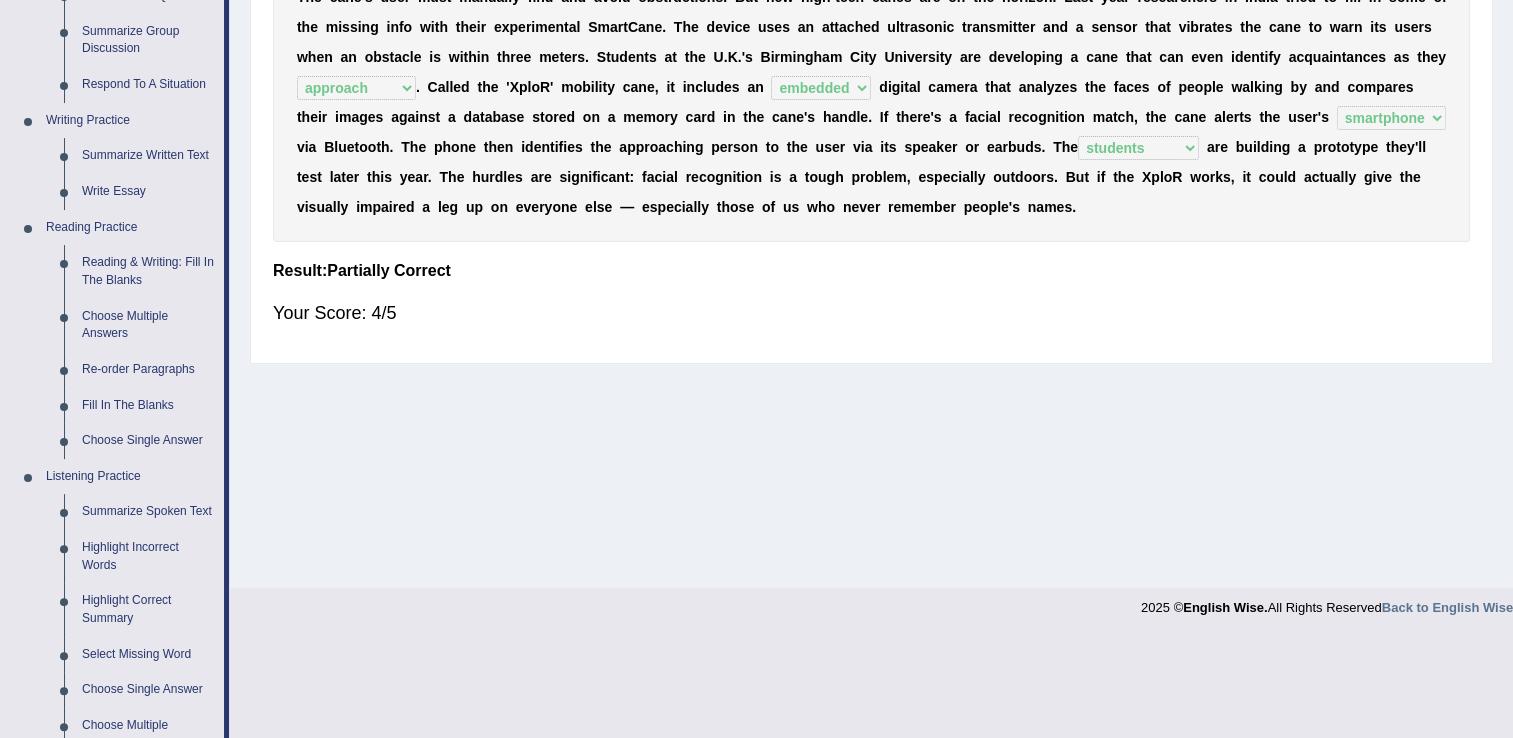 scroll, scrollTop: 440, scrollLeft: 0, axis: vertical 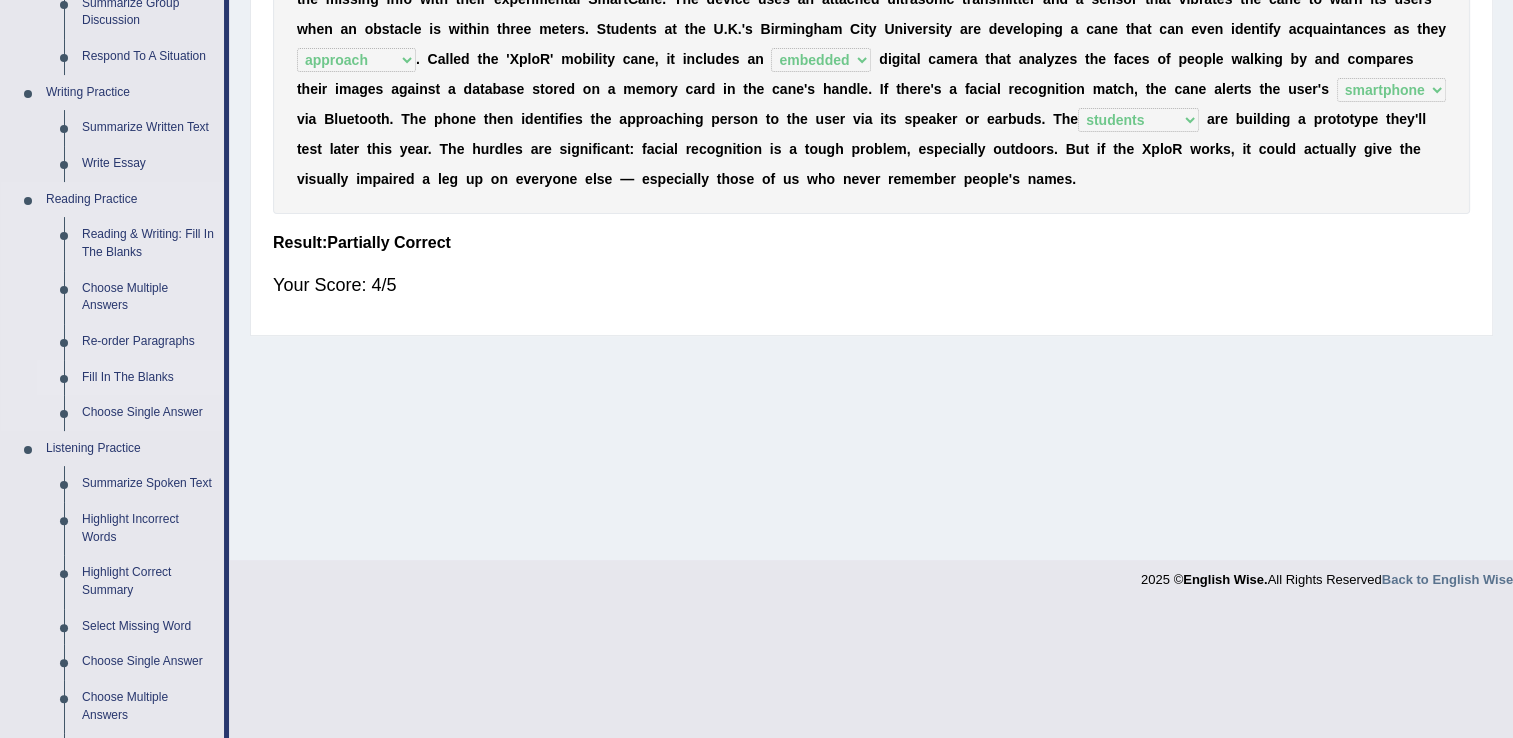 click on "Fill In The Blanks" at bounding box center (148, 378) 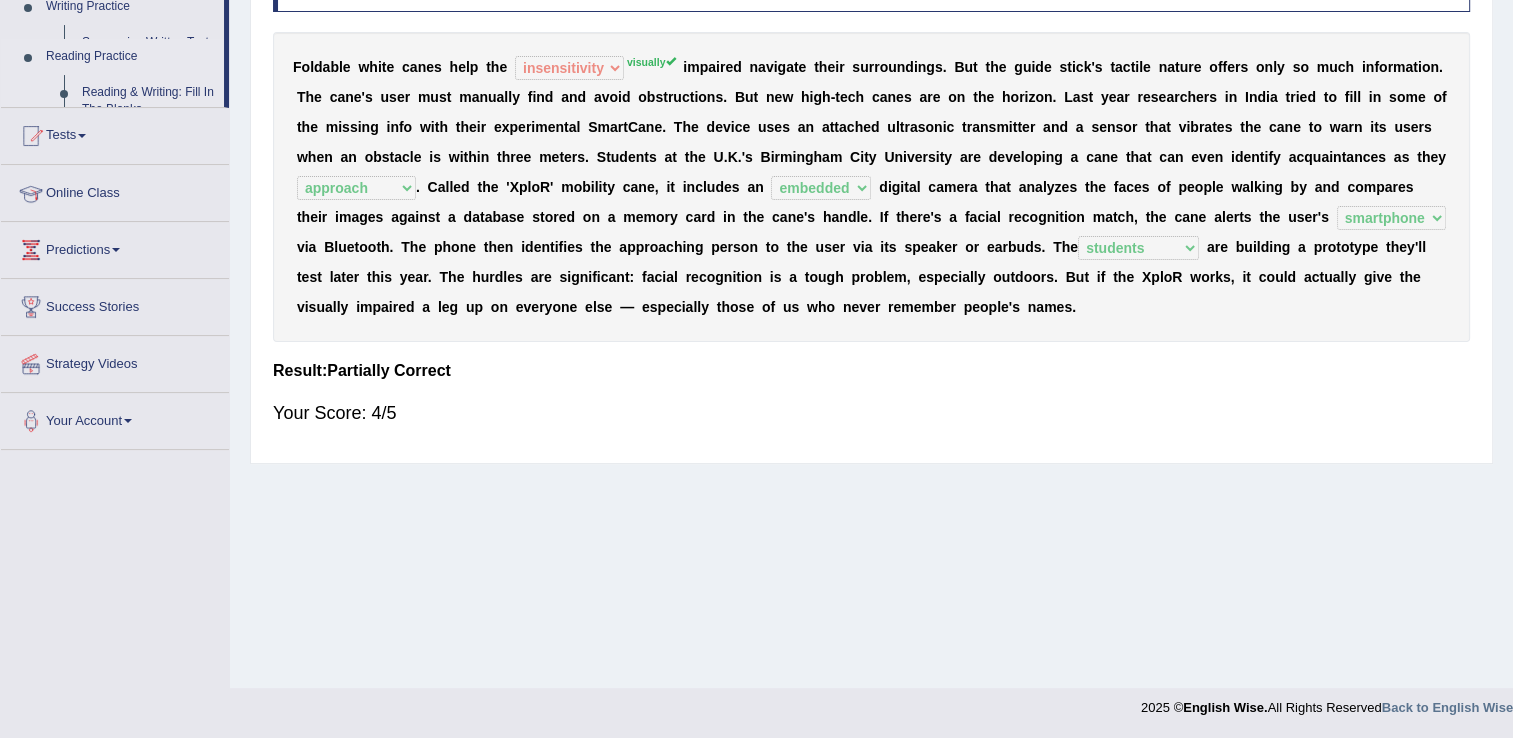 scroll, scrollTop: 312, scrollLeft: 0, axis: vertical 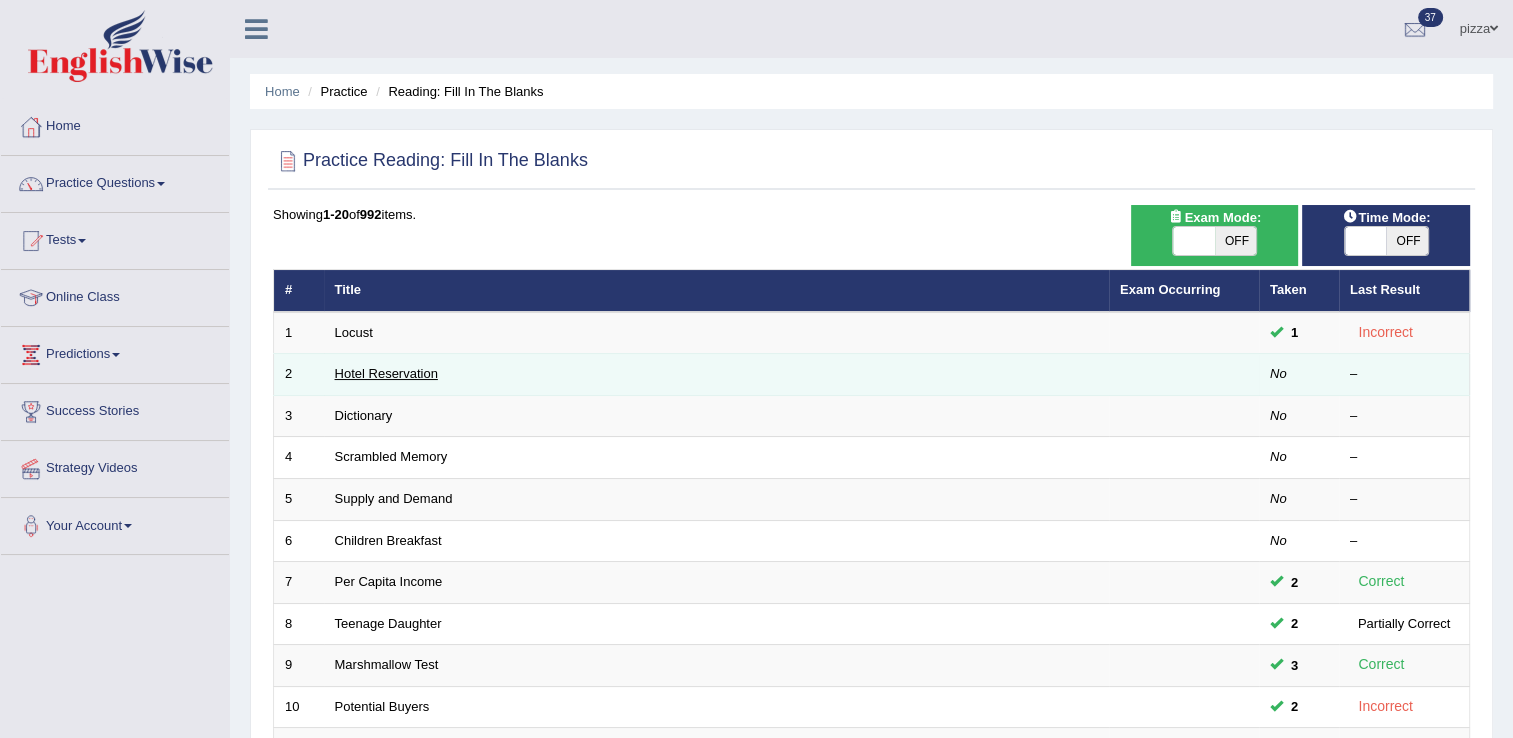 click on "Hotel Reservation" at bounding box center [386, 373] 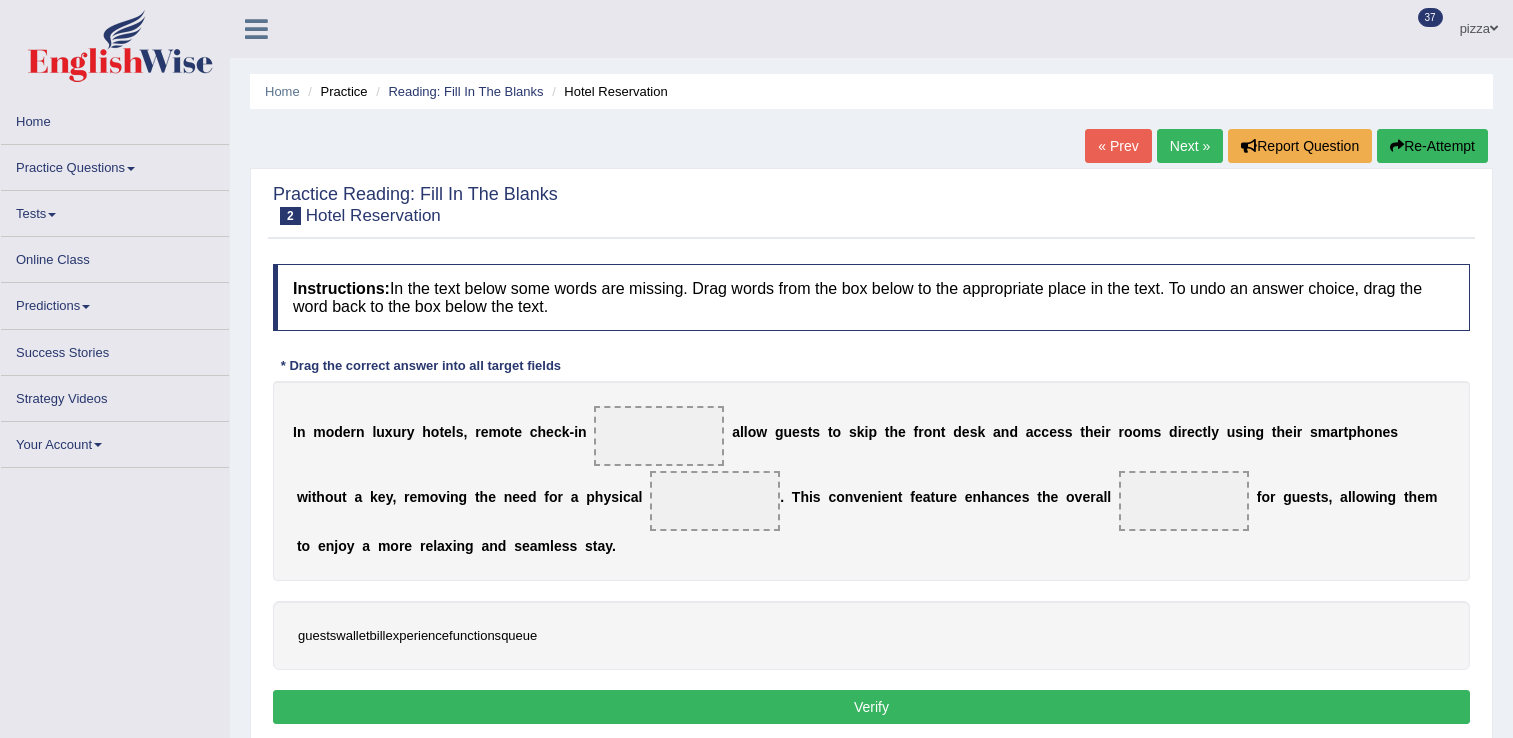 scroll, scrollTop: 0, scrollLeft: 0, axis: both 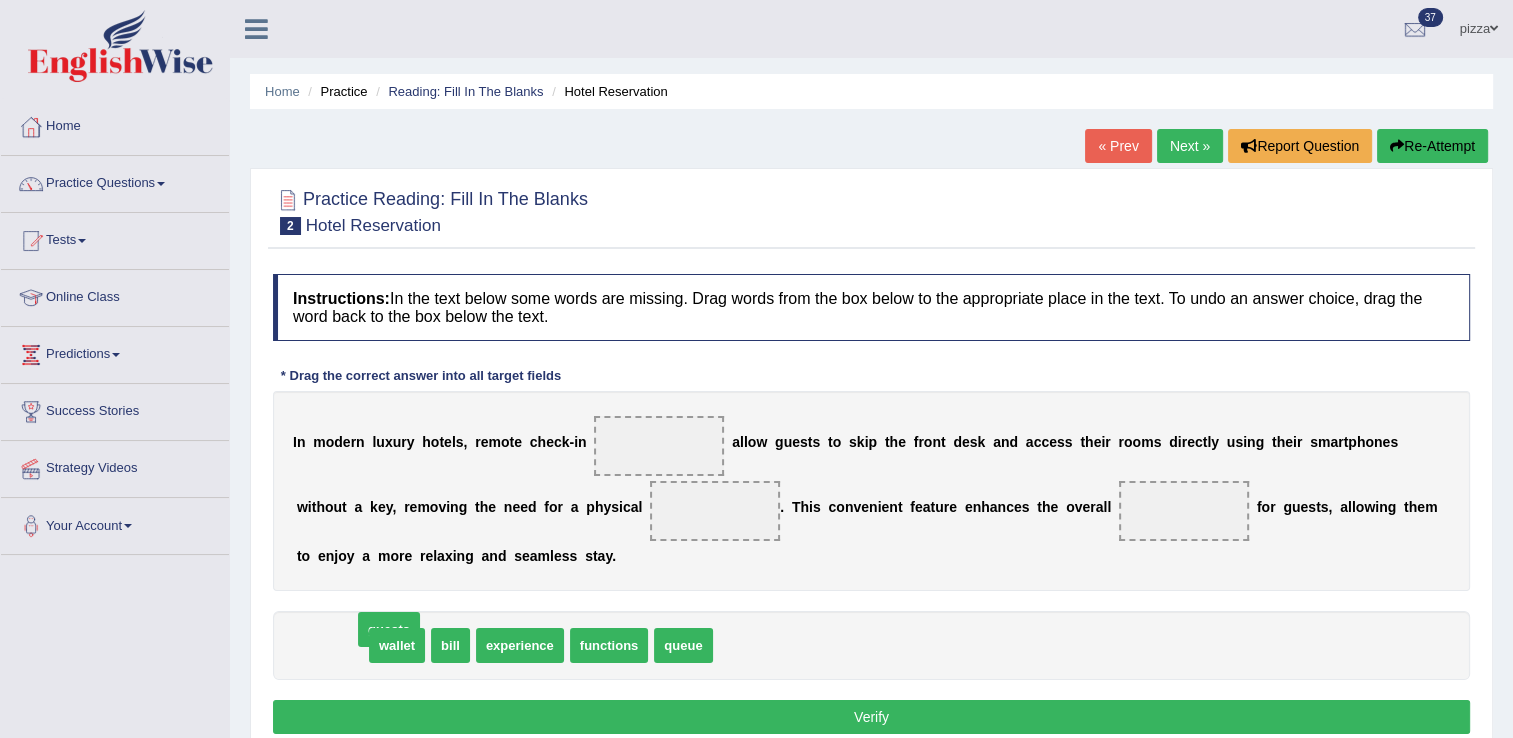 drag, startPoint x: 335, startPoint y: 638, endPoint x: 504, endPoint y: 560, distance: 186.13167 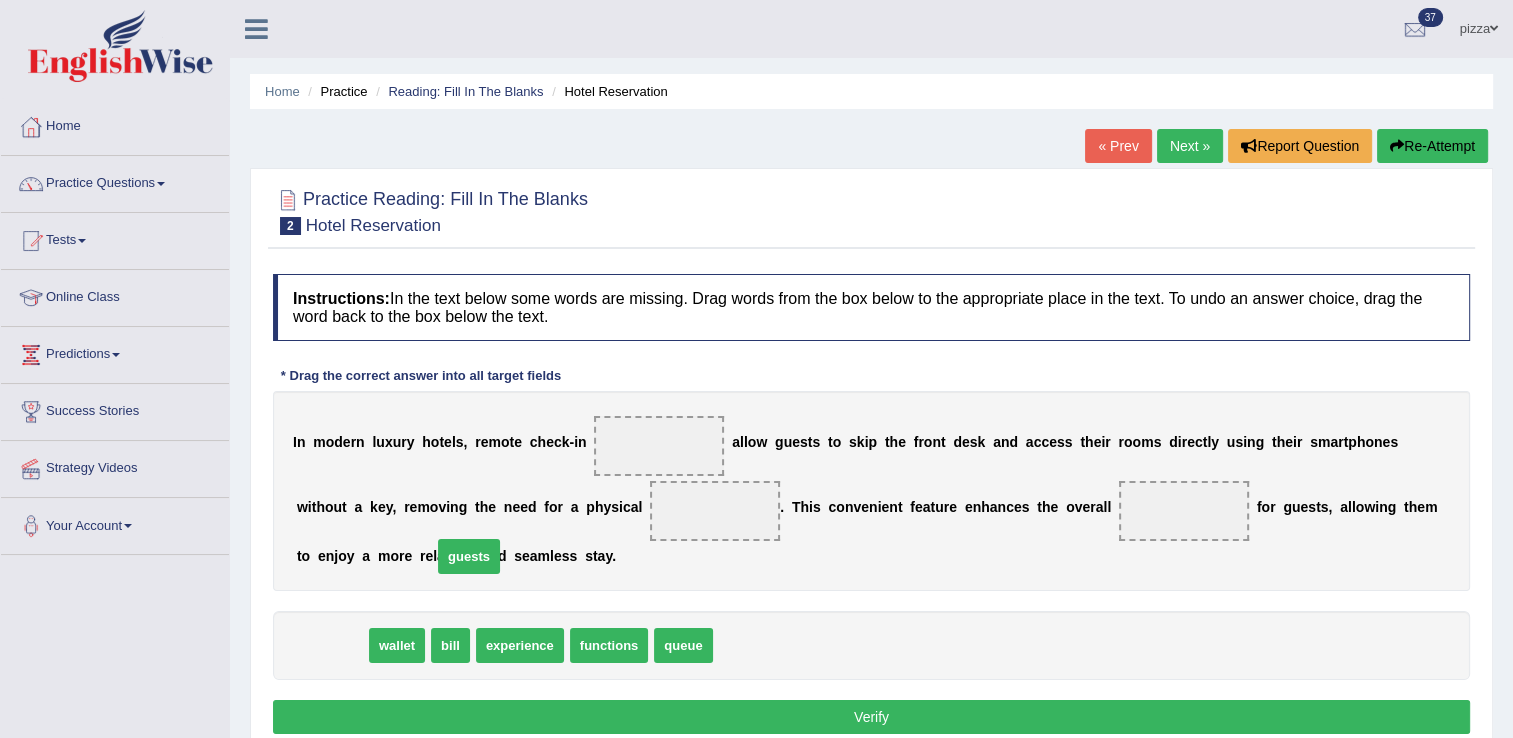 drag, startPoint x: 337, startPoint y: 638, endPoint x: 627, endPoint y: 413, distance: 367.04904 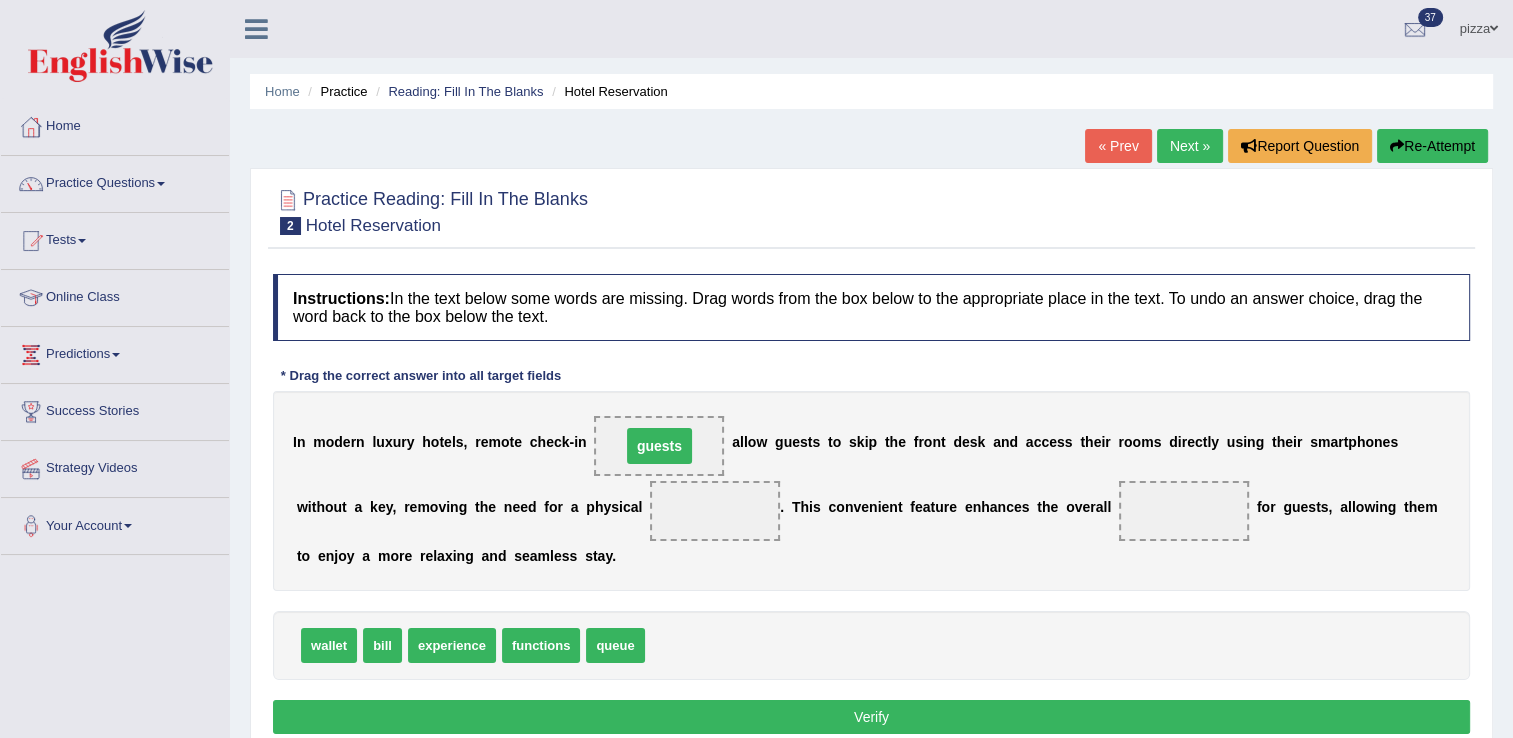 click on "I n    m o d e r n    l u x u r y    h o t e l s ,    r e m o t e    c h e c k - i n    guests    a l l o w    g u e s t s    t o    s k i p    t h e    f r o n t    d e s k    a n d    a c c e s s    t h e i r    r o o m s    d i r e c t l y    u s i n g    t h e i r    s m a r t p h o n e s    w i t h o u t    a    k e y ,    r e m o v i n g    t h e    n e e d    f o r    a    p h y s i c a l    .    T h i s    c o n v e n i e n t    f e a t u r e    e n h a n c e s    t h e    o v e r a l l       f o r    g u e s t s ,    a l l o w i n g    t h e m    t o    e n j o y    a    m o r e    r e l a x i n g    a n d    s e a m l e s s    s t a y ." at bounding box center (871, 491) 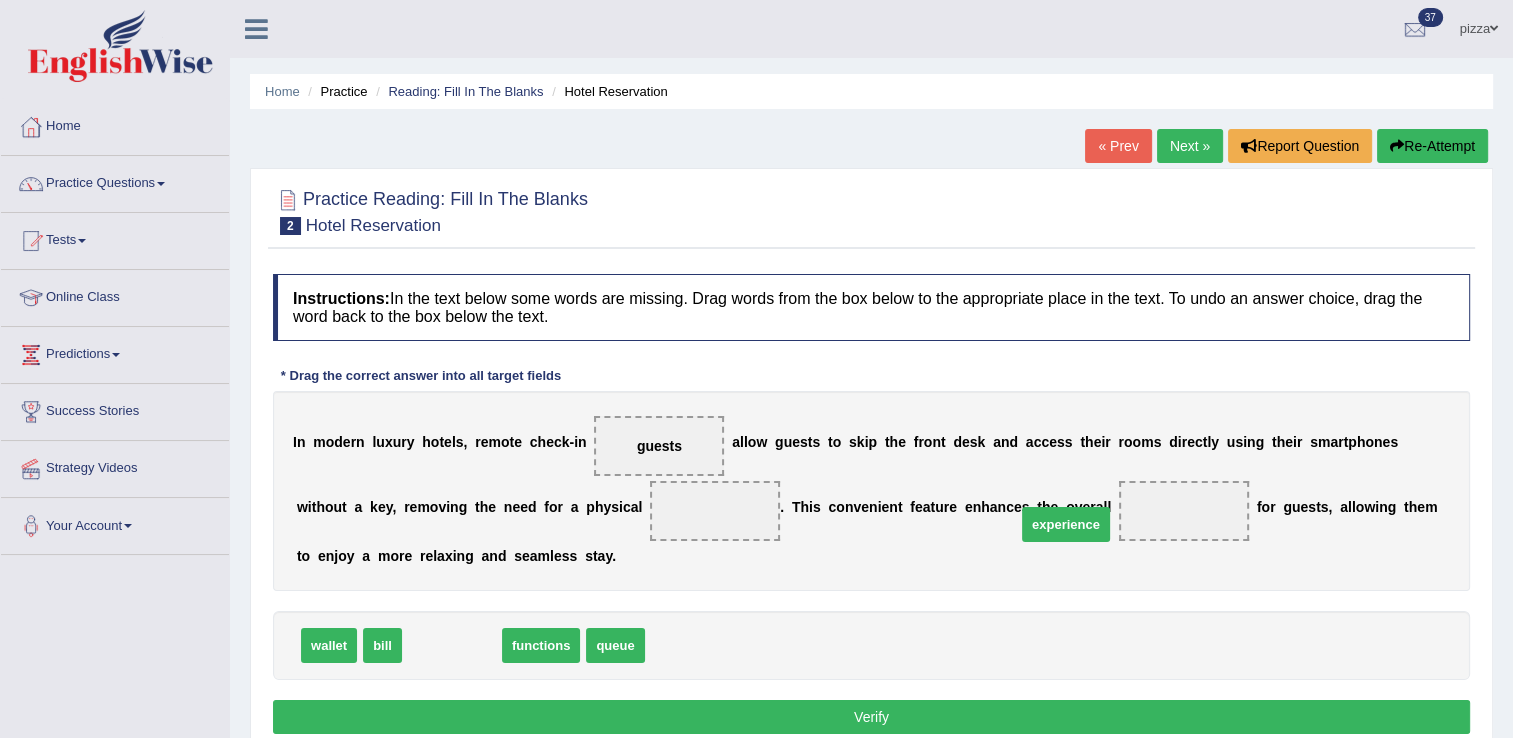 drag, startPoint x: 441, startPoint y: 645, endPoint x: 1052, endPoint y: 518, distance: 624.05927 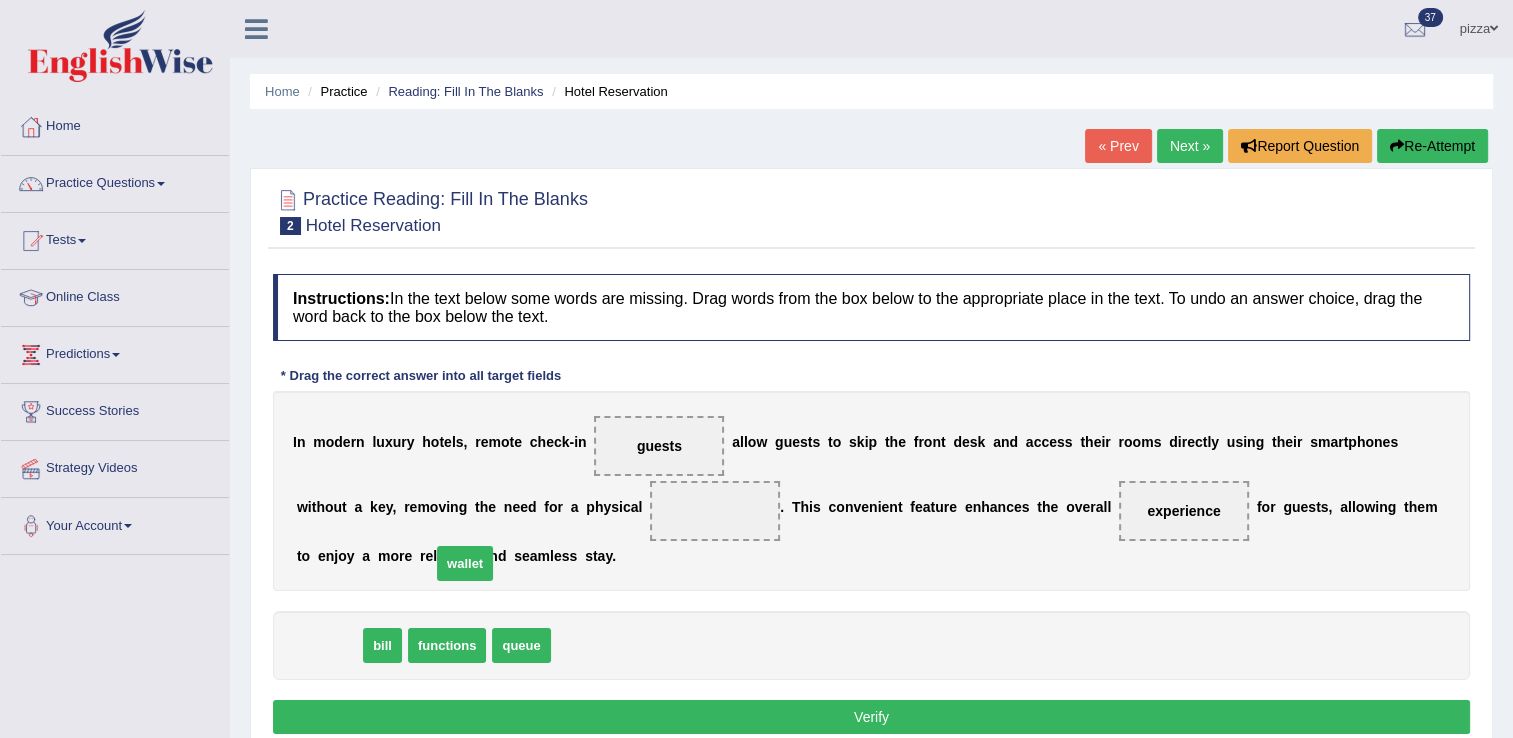 drag, startPoint x: 337, startPoint y: 649, endPoint x: 511, endPoint y: 547, distance: 201.69284 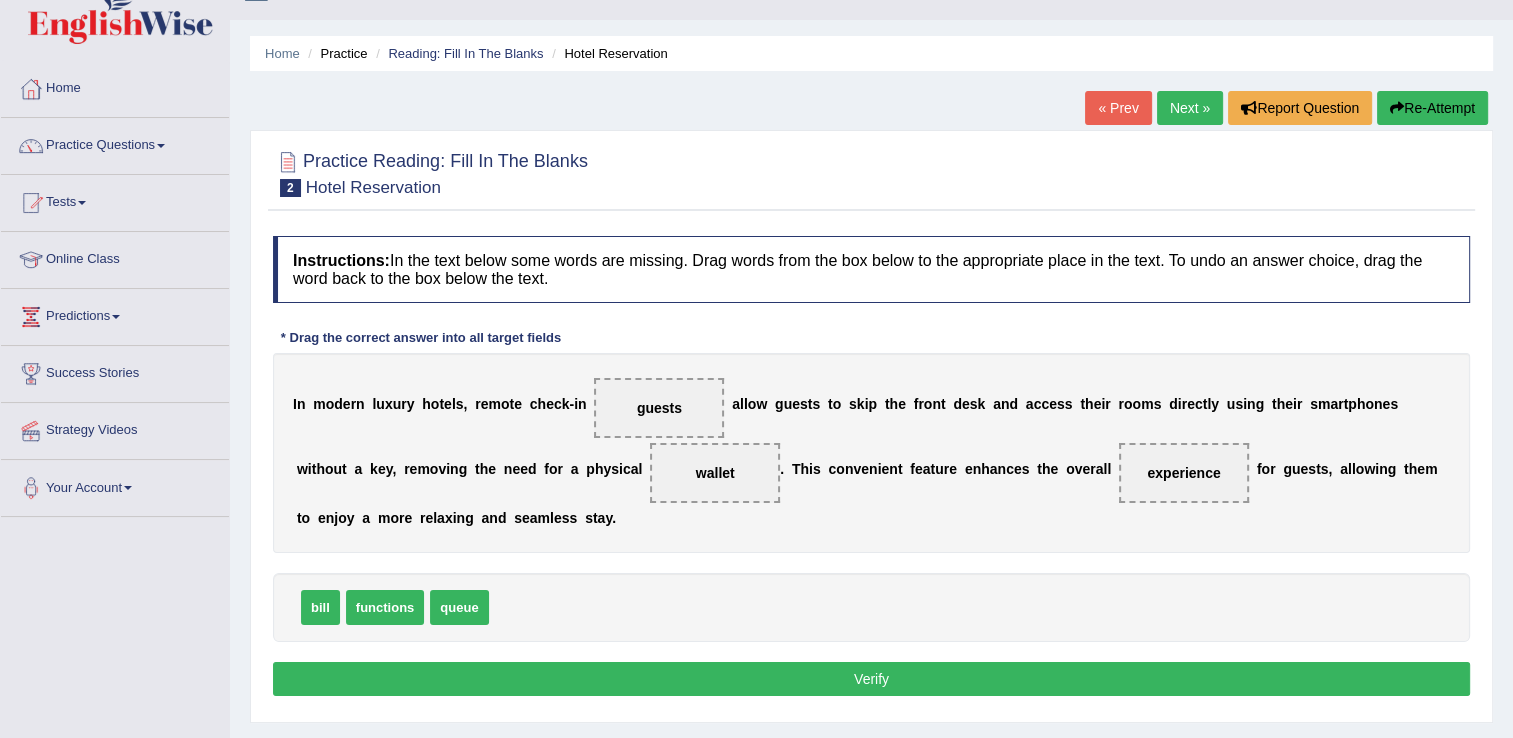 scroll, scrollTop: 39, scrollLeft: 0, axis: vertical 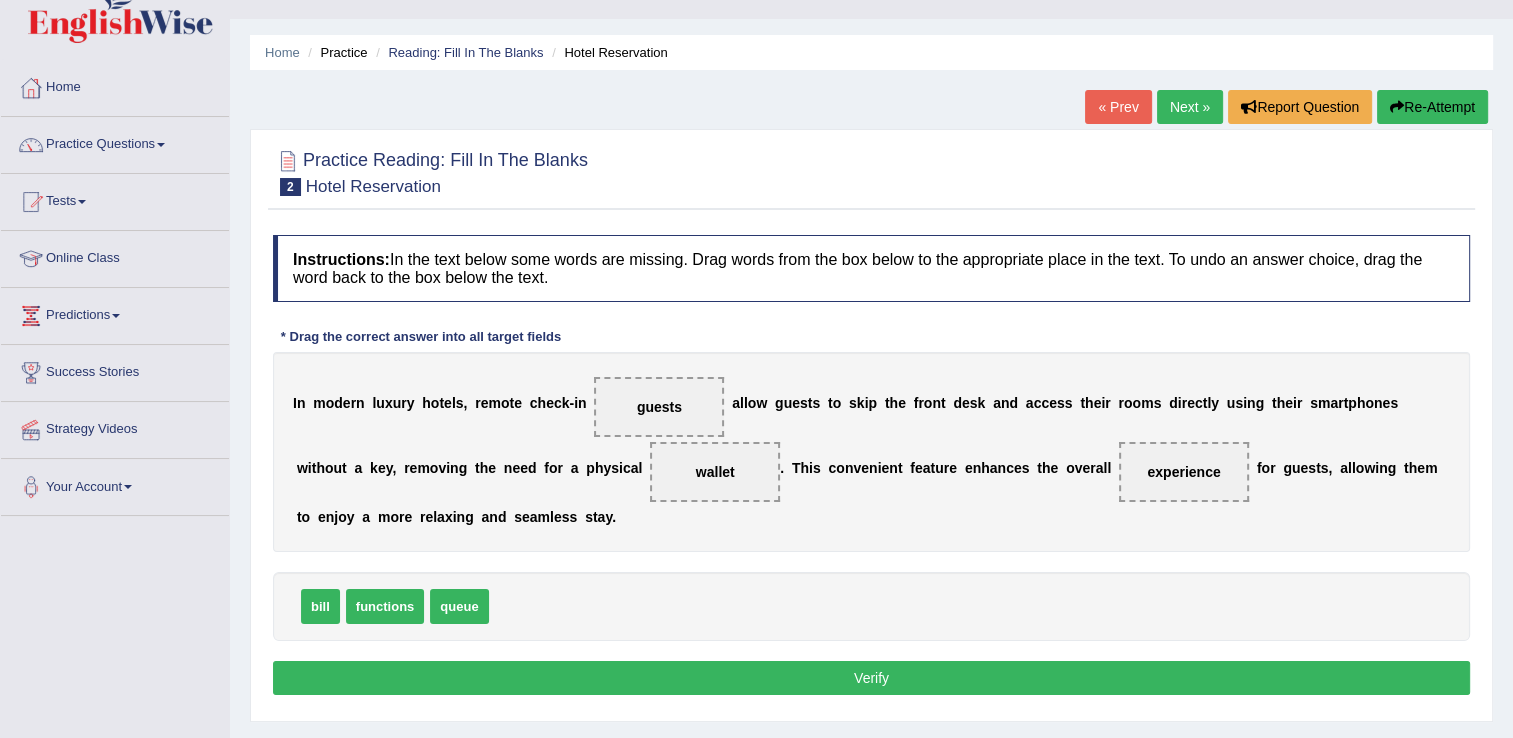 drag, startPoint x: 621, startPoint y: 467, endPoint x: 601, endPoint y: 539, distance: 74.726166 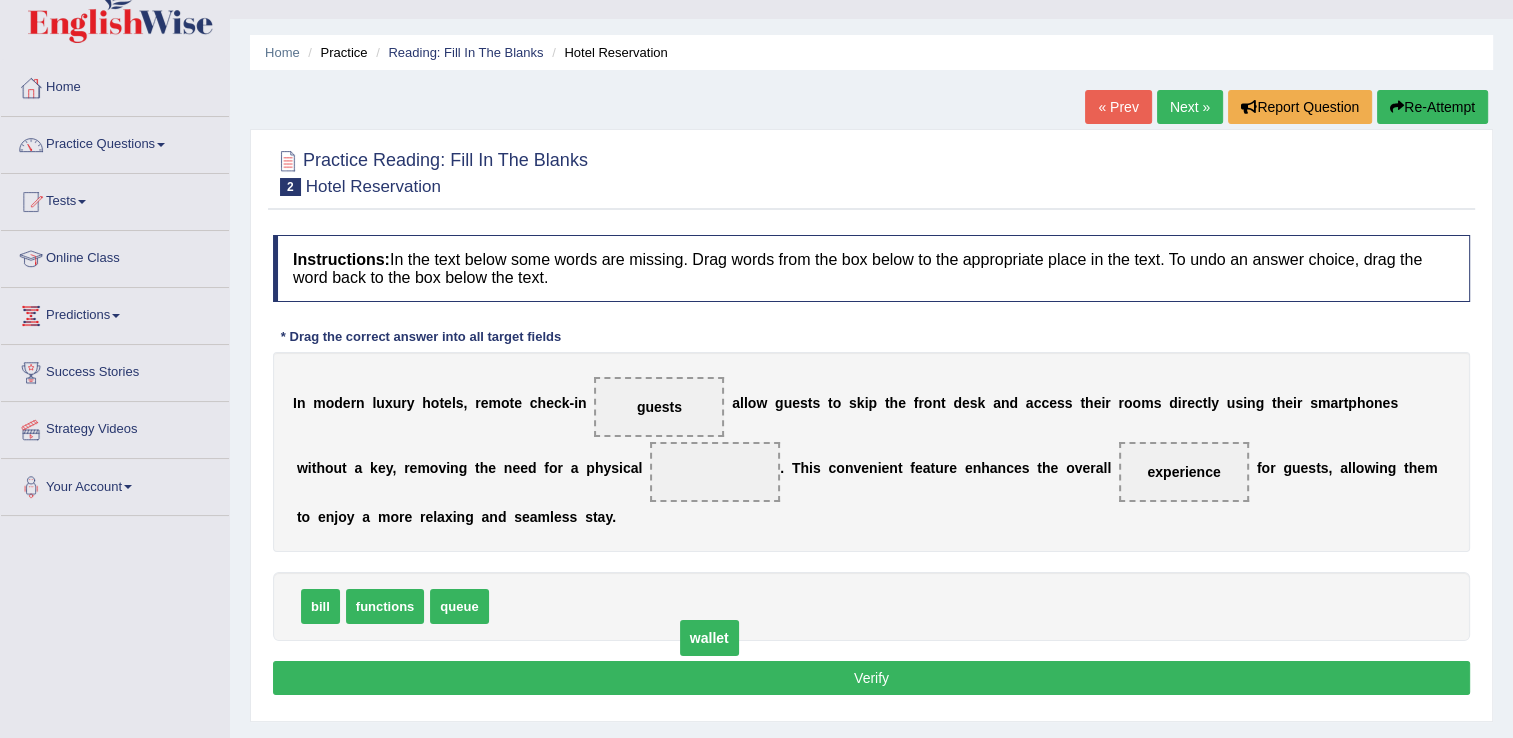 drag, startPoint x: 603, startPoint y: 462, endPoint x: 597, endPoint y: 629, distance: 167.10774 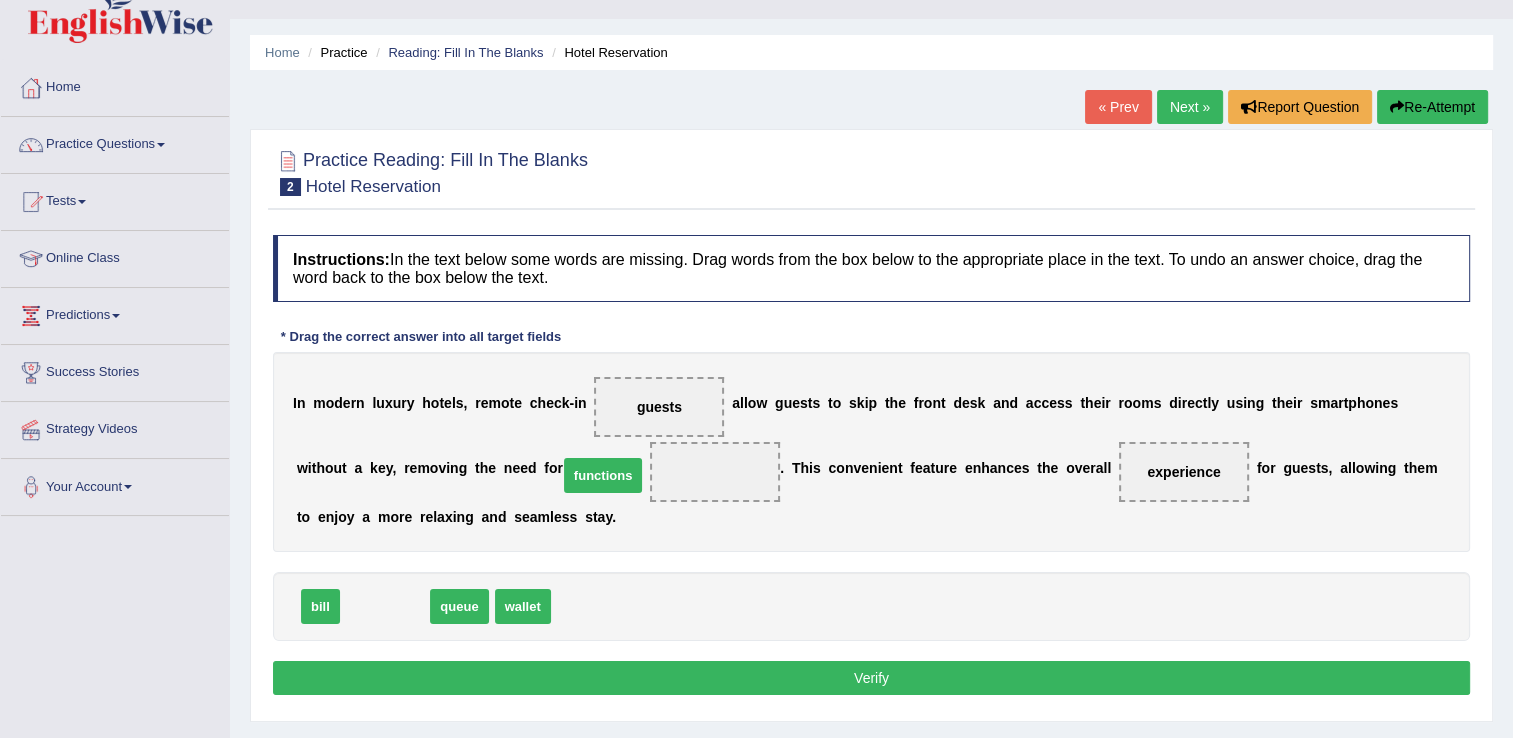 drag, startPoint x: 386, startPoint y: 599, endPoint x: 604, endPoint y: 468, distance: 254.33246 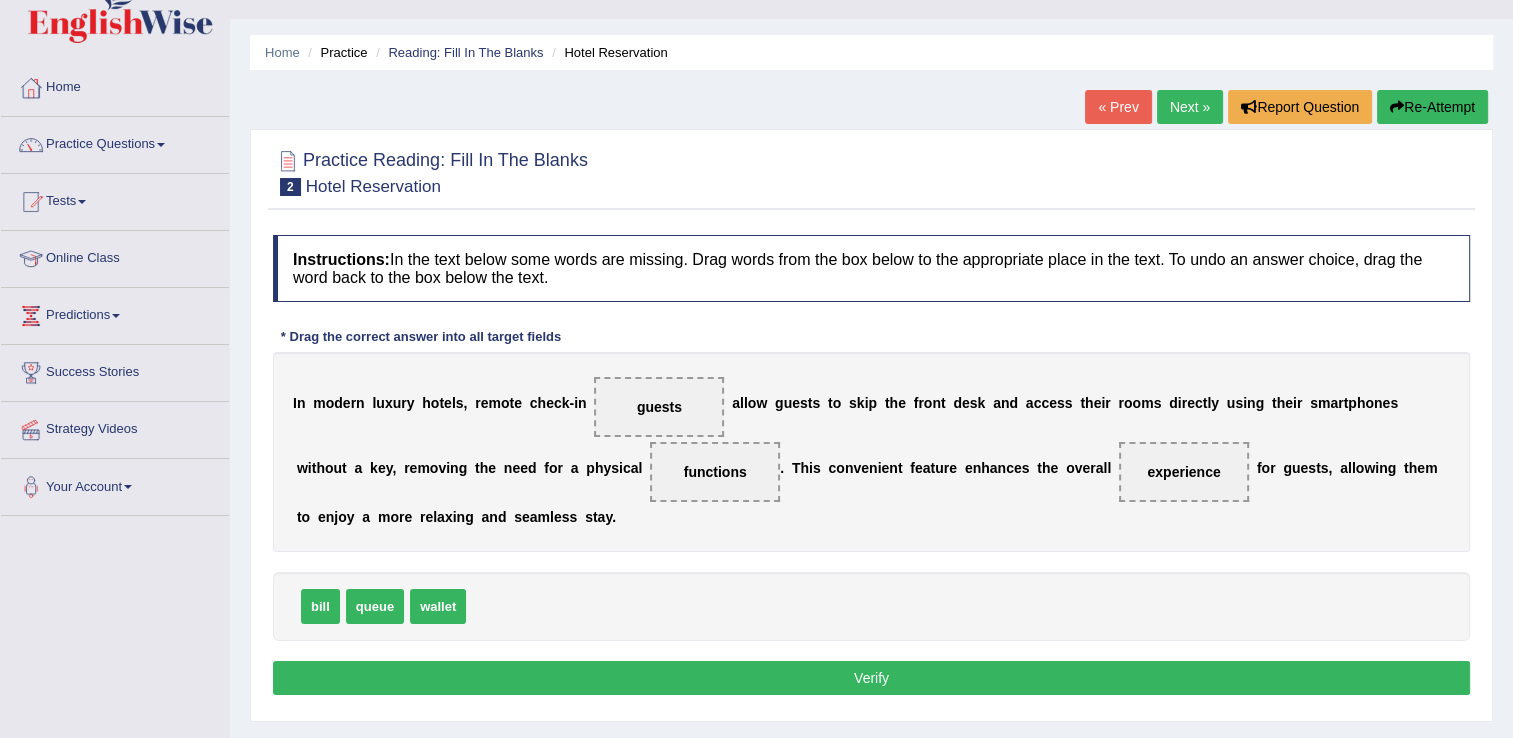 click on "Verify" at bounding box center (871, 678) 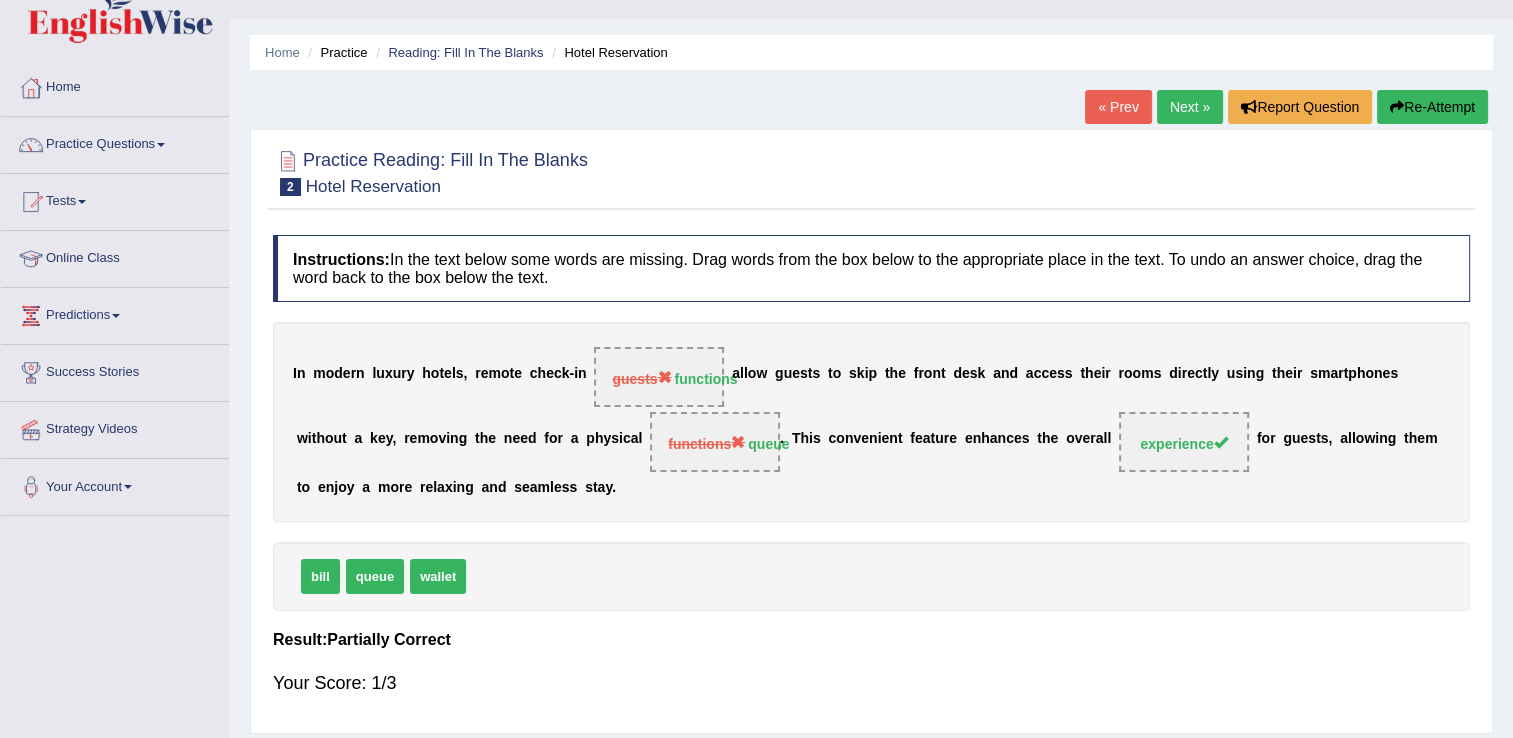 click on "Next »" at bounding box center [1190, 107] 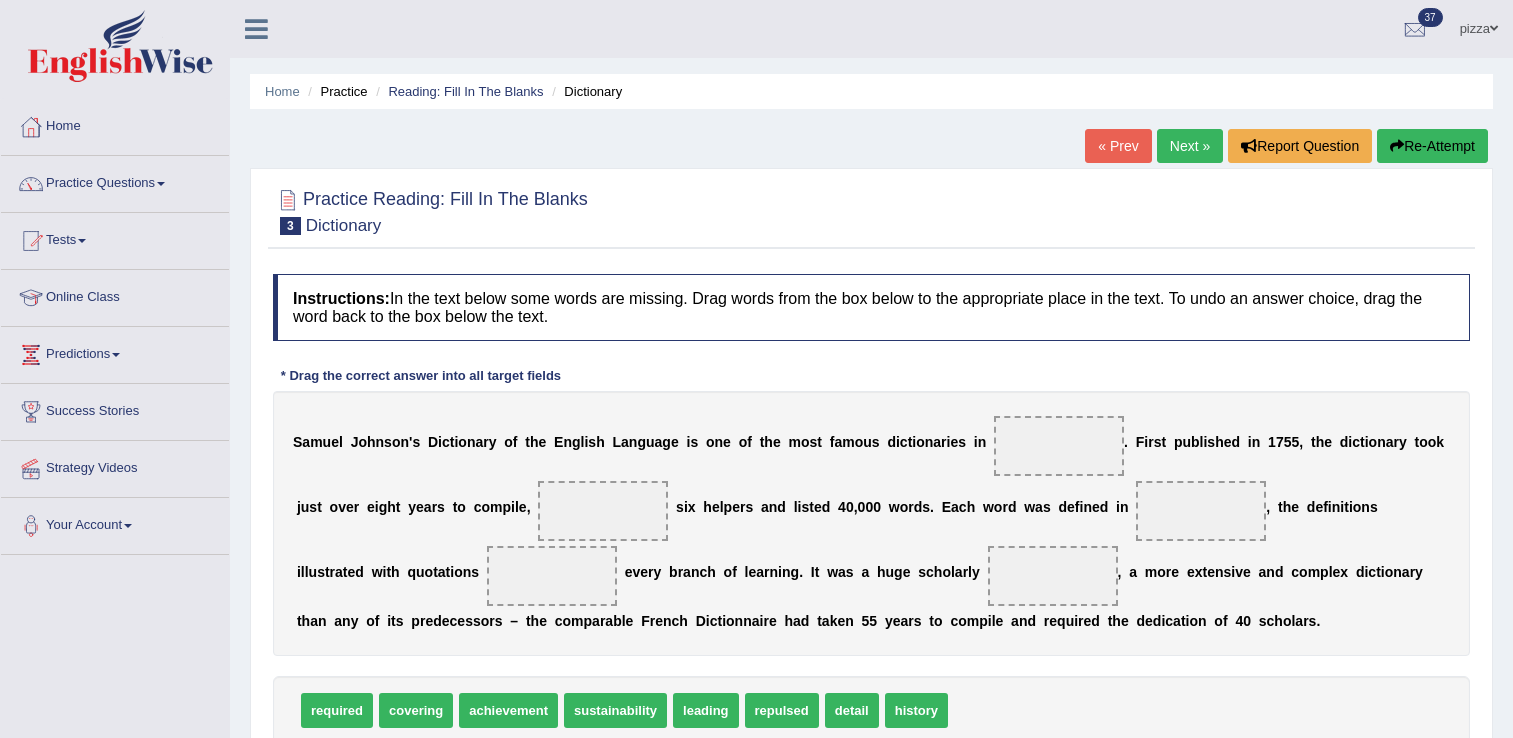 scroll, scrollTop: 0, scrollLeft: 0, axis: both 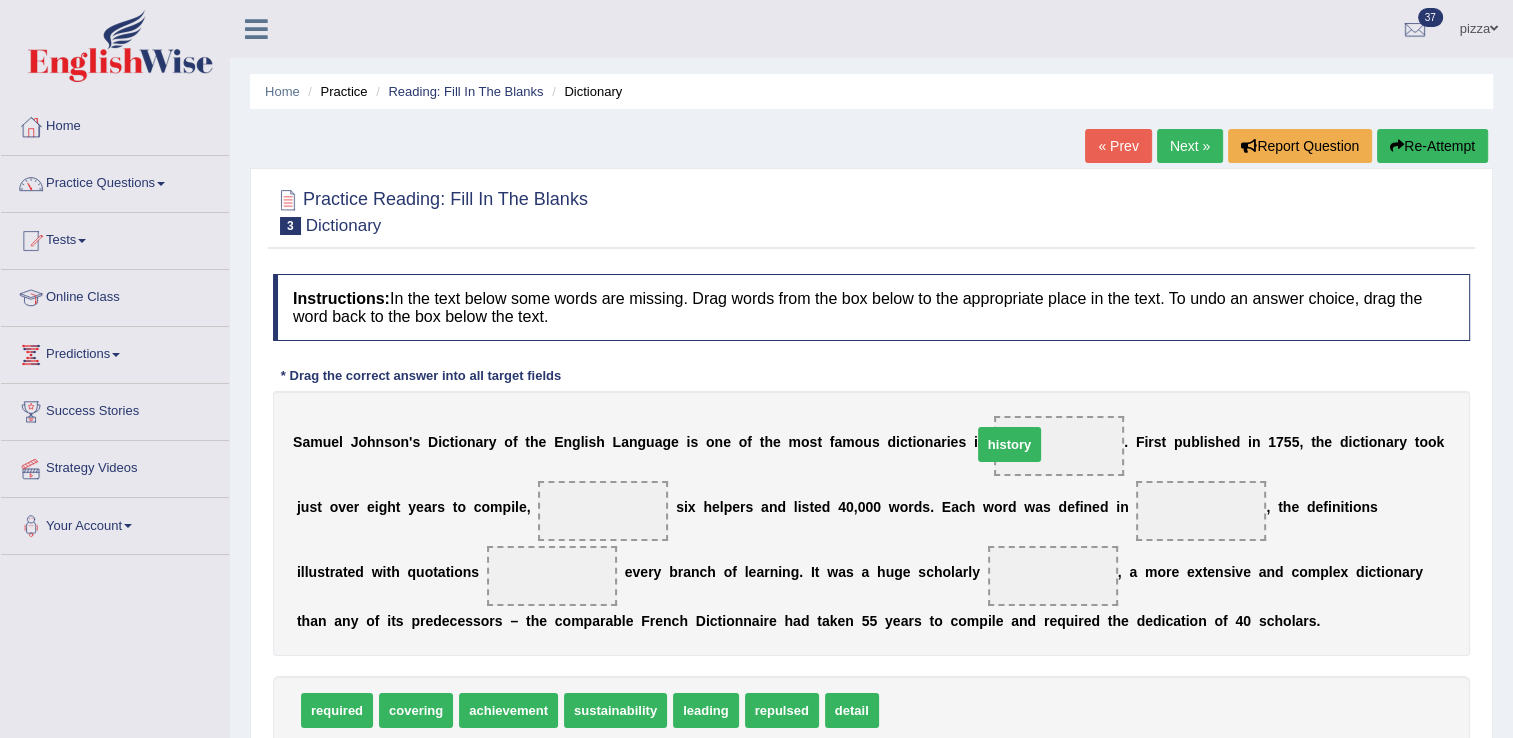 drag, startPoint x: 875, startPoint y: 706, endPoint x: 972, endPoint y: 437, distance: 285.95453 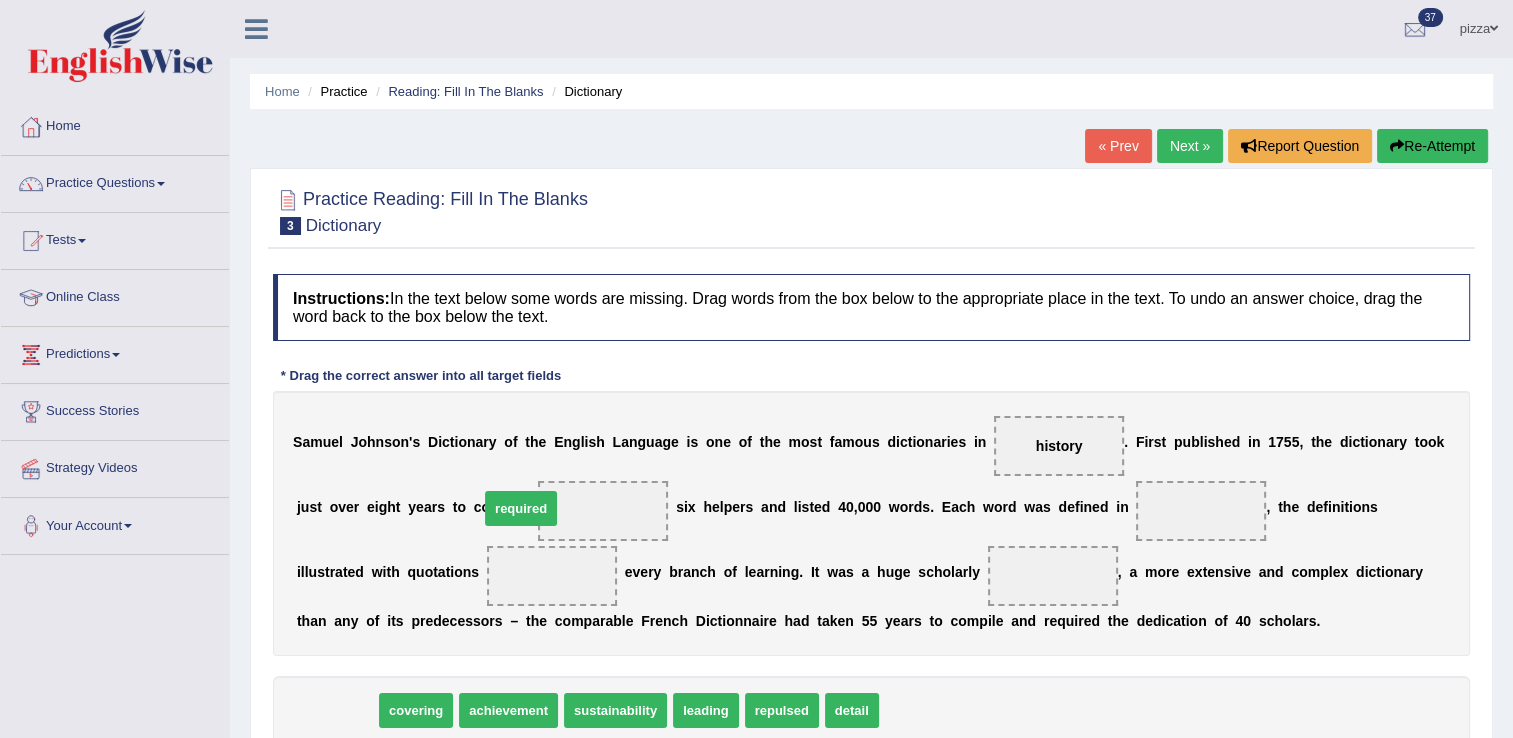 drag, startPoint x: 342, startPoint y: 716, endPoint x: 526, endPoint y: 514, distance: 273.2398 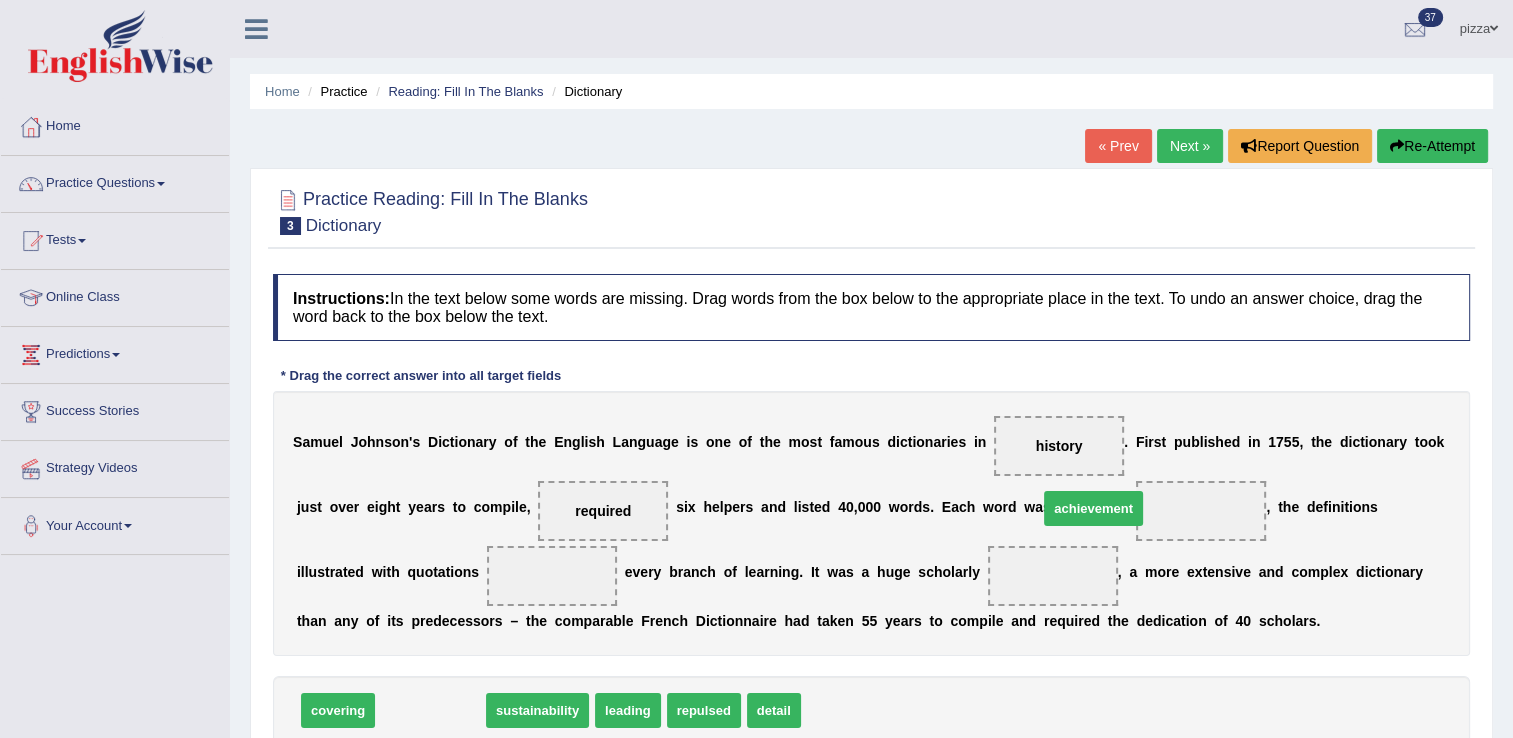 drag, startPoint x: 423, startPoint y: 714, endPoint x: 1087, endPoint y: 511, distance: 694.3378 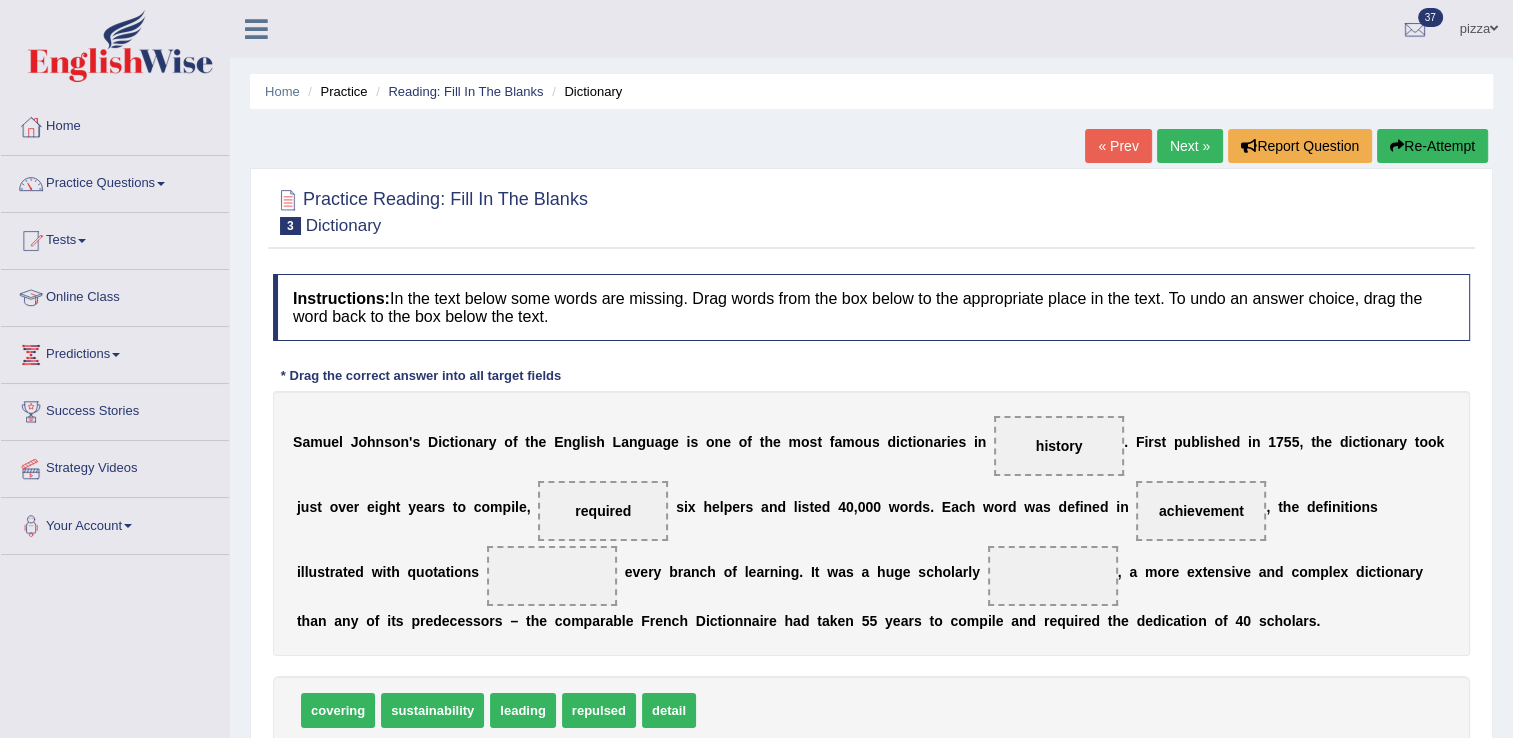 click on "[FIRST] [LAST]'s Dictionary of the English Language is one of the most famous dictionaries in history. First published in 1755, the dictionary took just over eight years to compile, required six helpers and listed 40,000 words. Each word was defined in achievement, the definitions illustrated with quotations every branch of learning. It was a huge scholarly, a more extensive and complex dictionary than any of its predecessors – the comparable Fr" at bounding box center [871, 523] 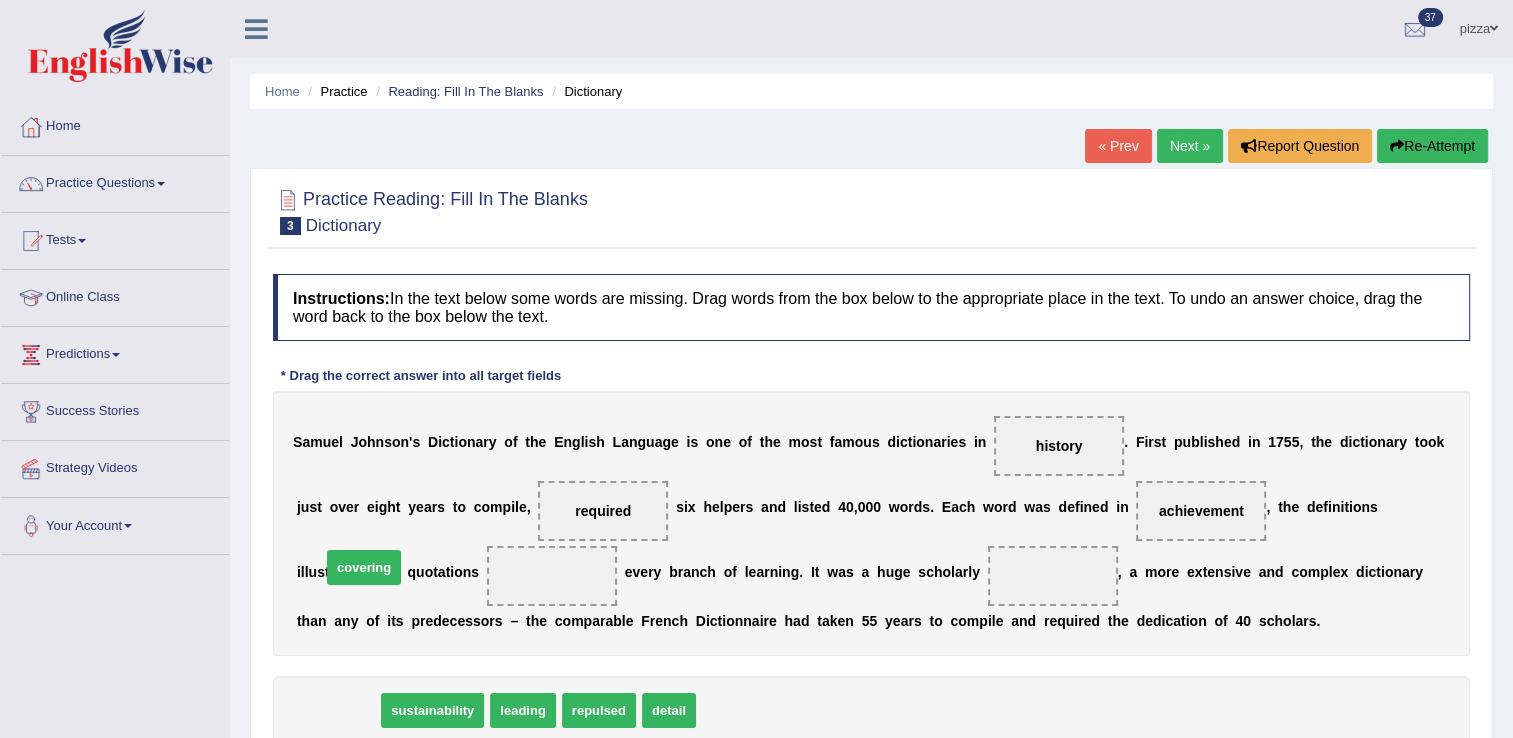 drag, startPoint x: 329, startPoint y: 709, endPoint x: 356, endPoint y: 570, distance: 141.59802 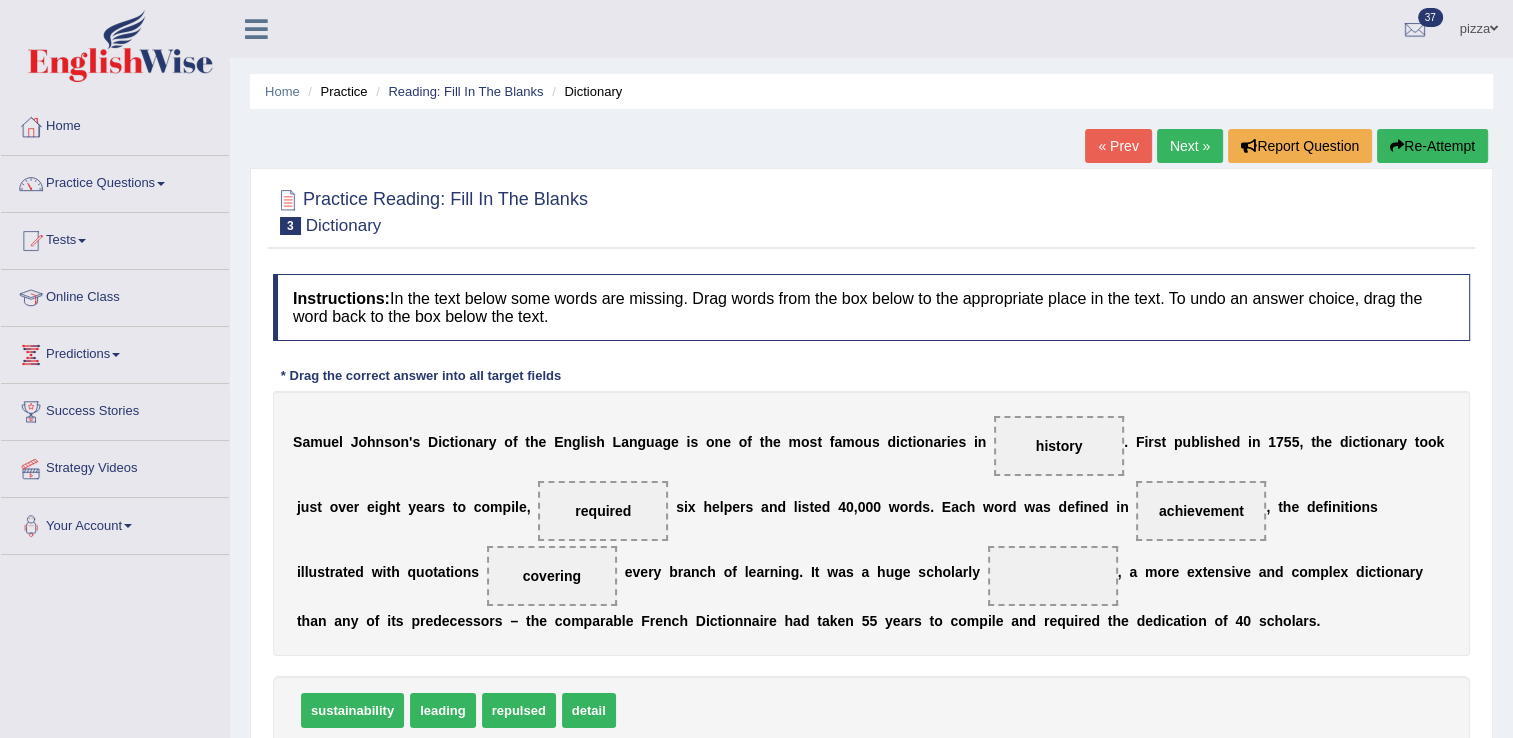 click on "sustainability" at bounding box center [352, 710] 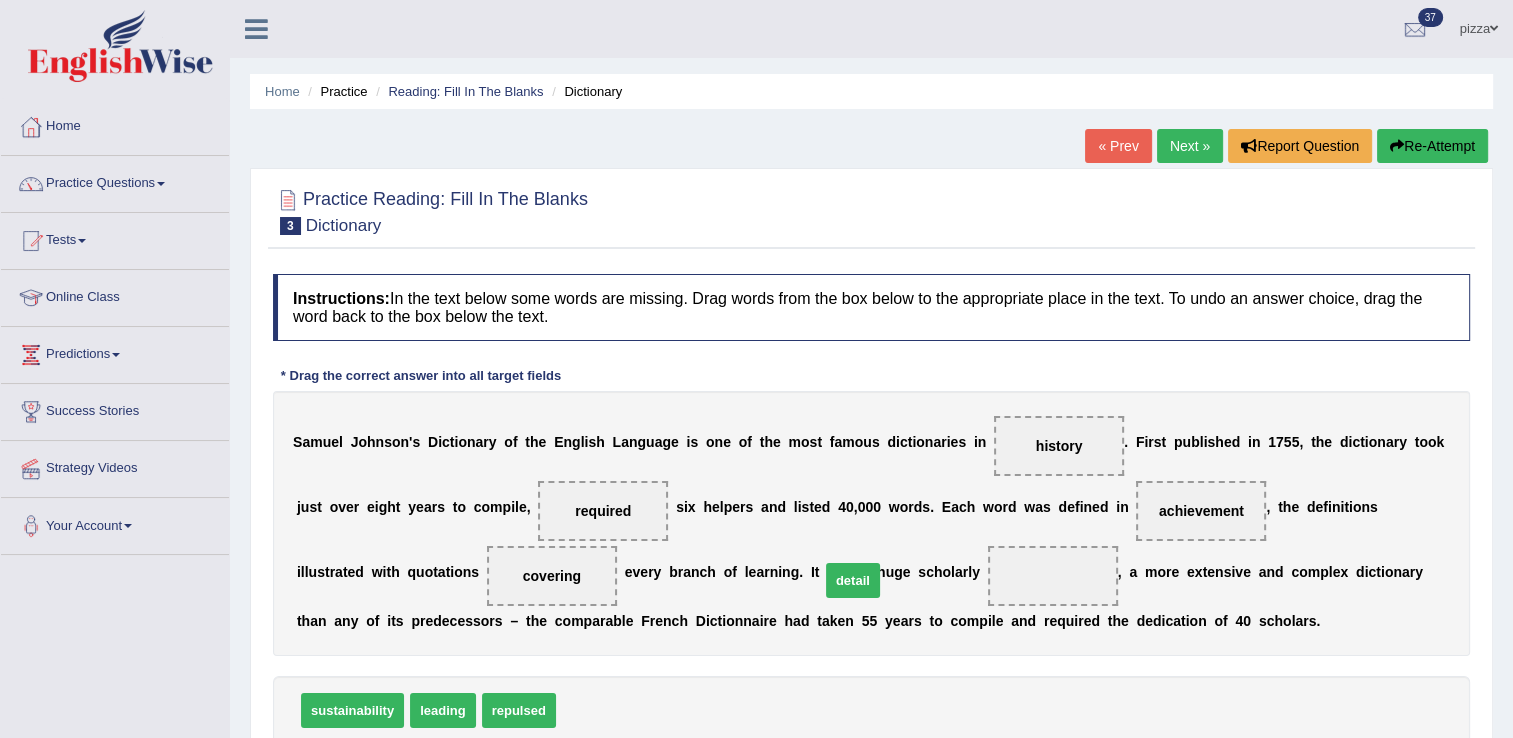 drag, startPoint x: 568, startPoint y: 714, endPoint x: 832, endPoint y: 583, distance: 294.71512 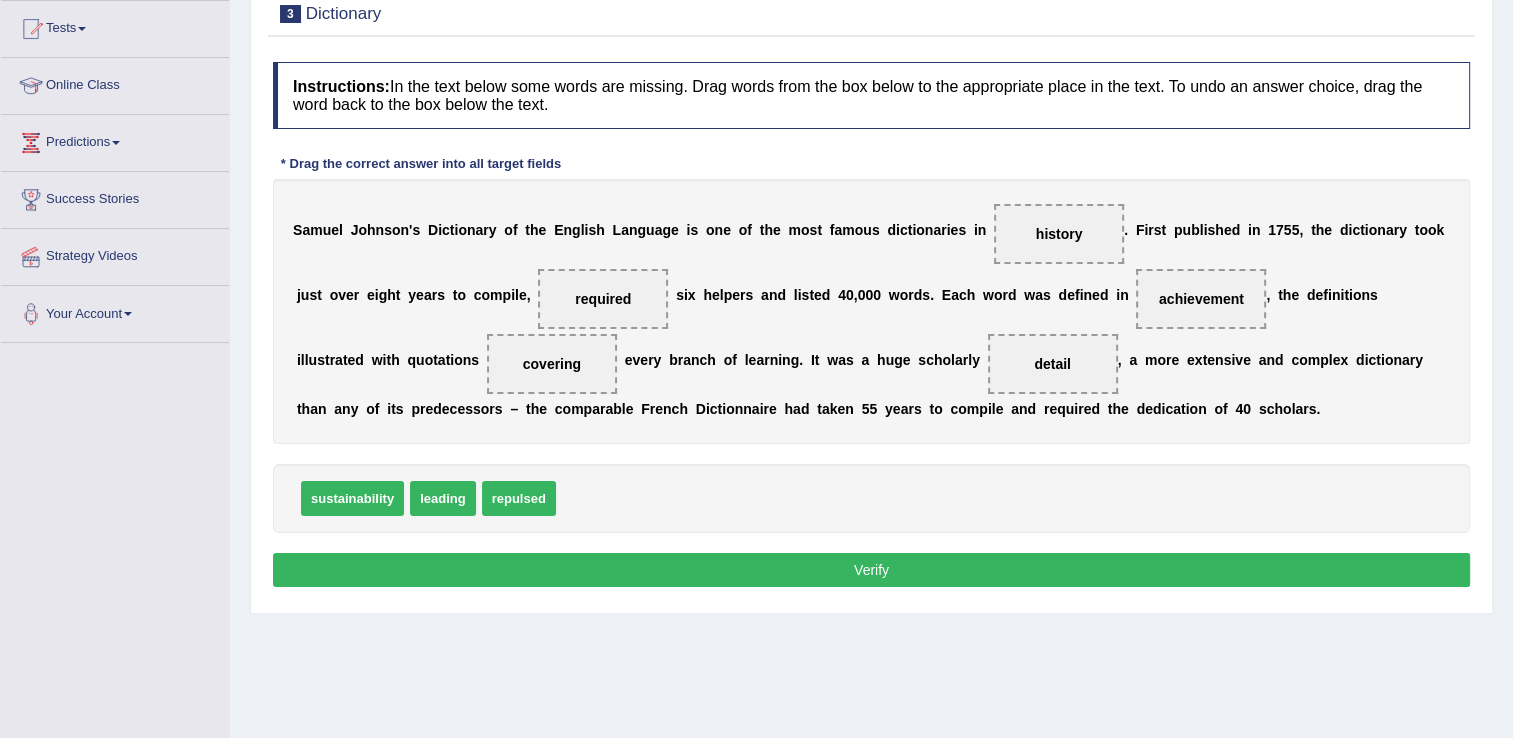 scroll, scrollTop: 226, scrollLeft: 0, axis: vertical 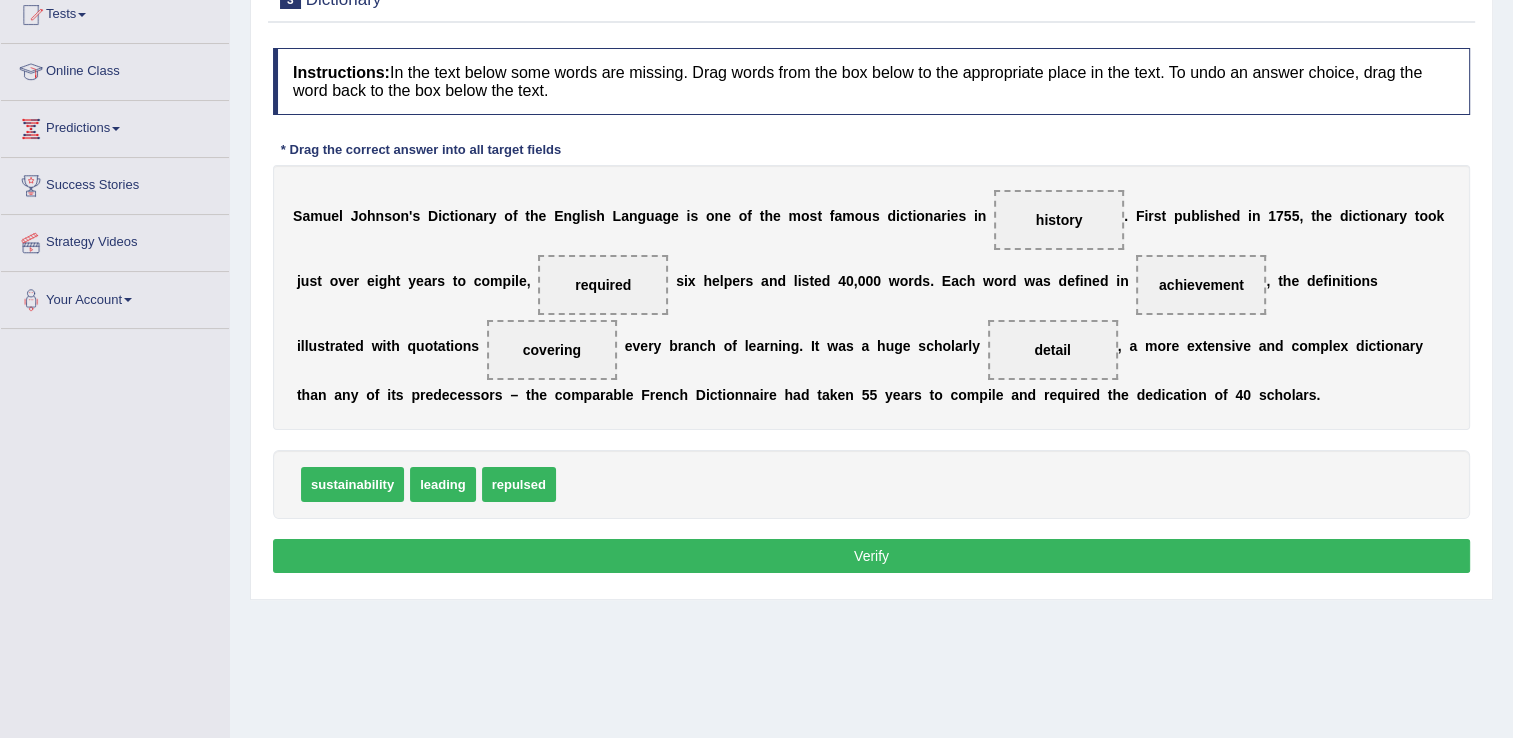 click on "Verify" at bounding box center [871, 556] 